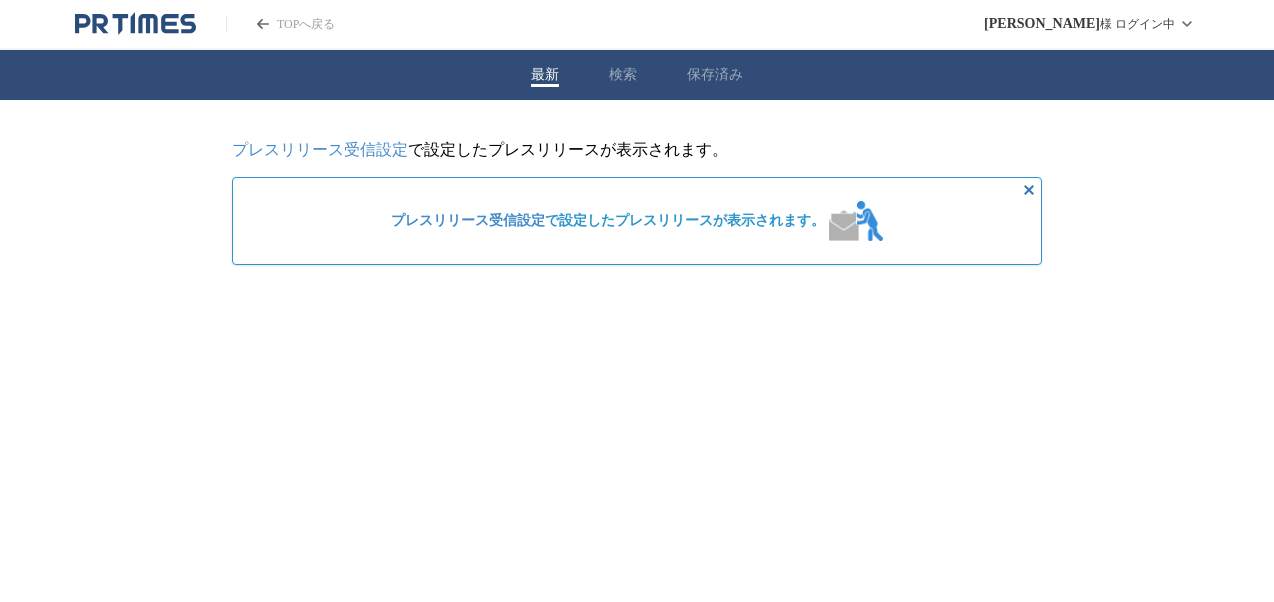 scroll, scrollTop: 0, scrollLeft: 0, axis: both 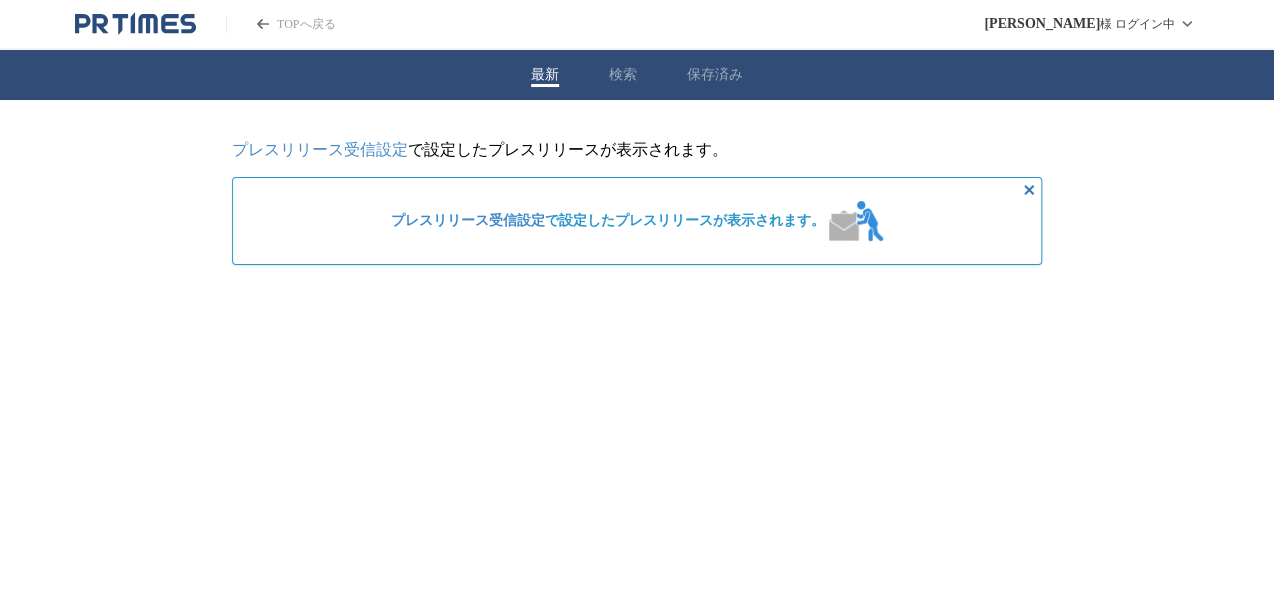 click on "プレスリリース受信設定" at bounding box center (320, 149) 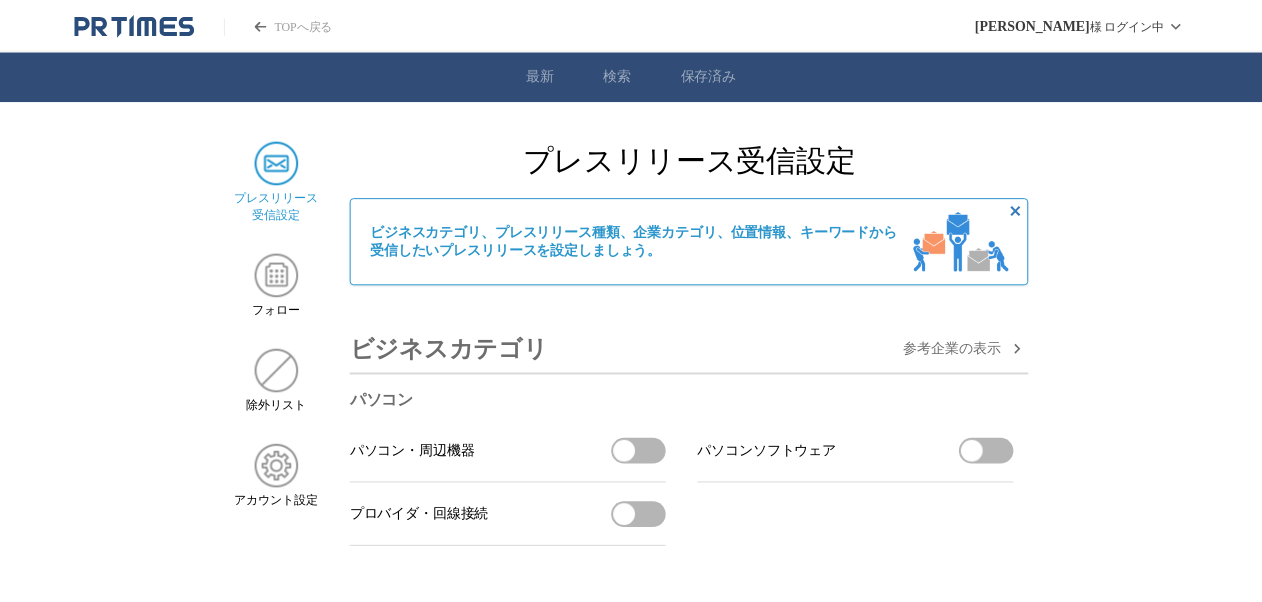 scroll, scrollTop: 0, scrollLeft: 0, axis: both 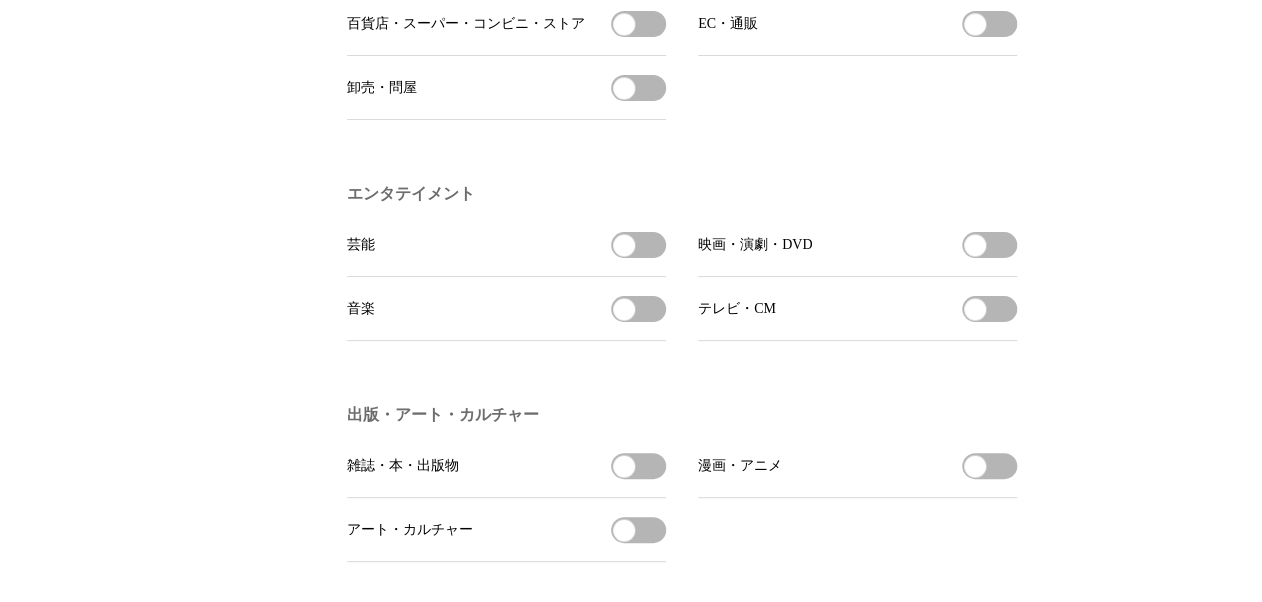 click on "芸能を受信する" at bounding box center [638, 245] 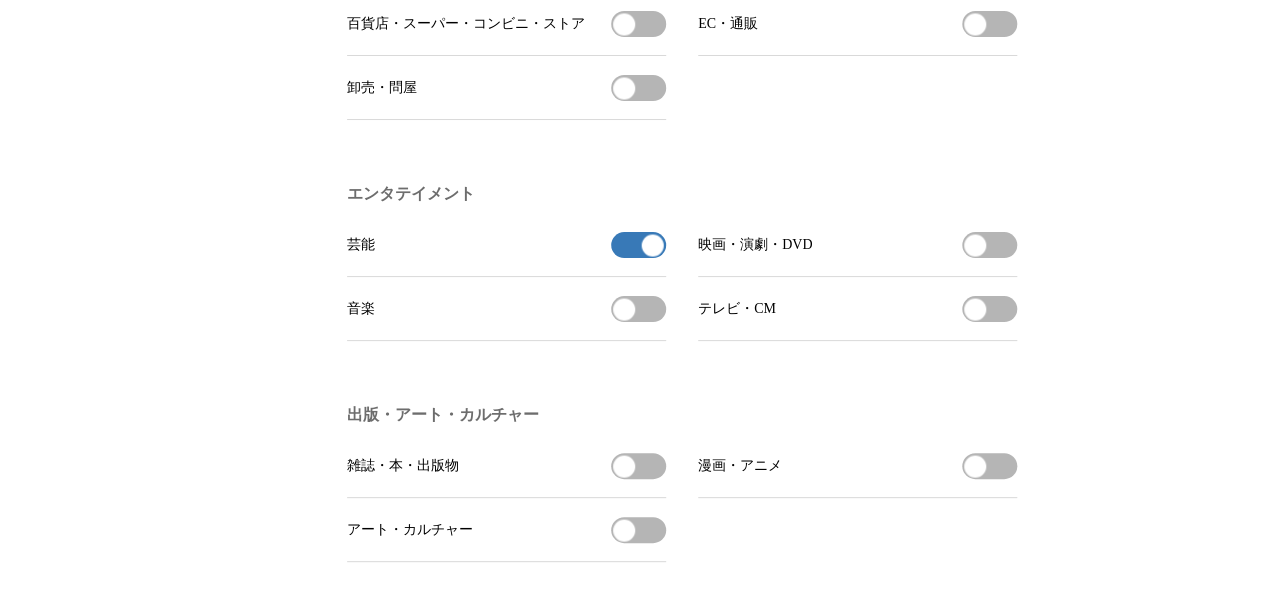 click on "音楽を受信する" at bounding box center (638, 309) 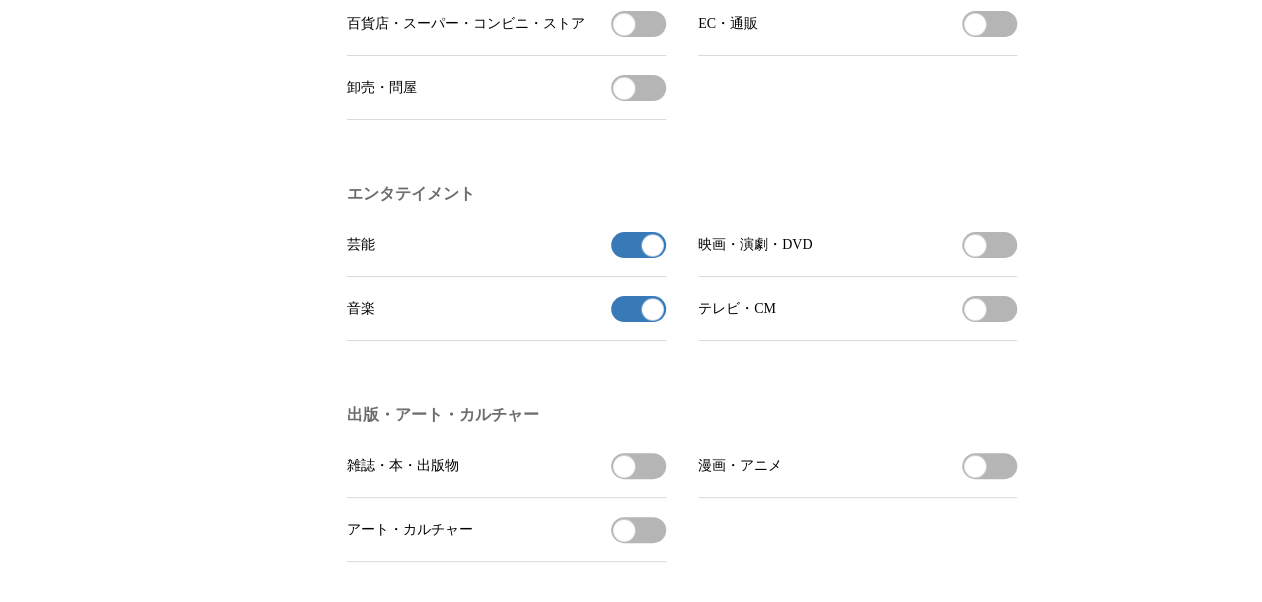 click on "テレビ・CMを受信する" at bounding box center [989, 309] 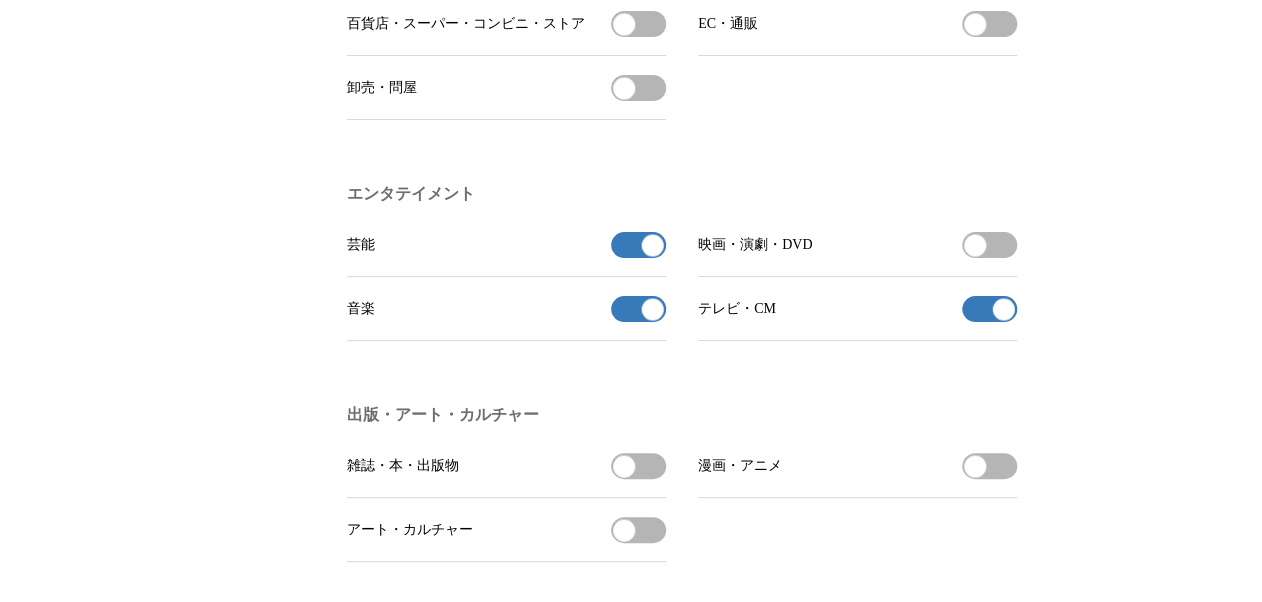 click on "映画・演劇・DVDを受信する" at bounding box center [989, 245] 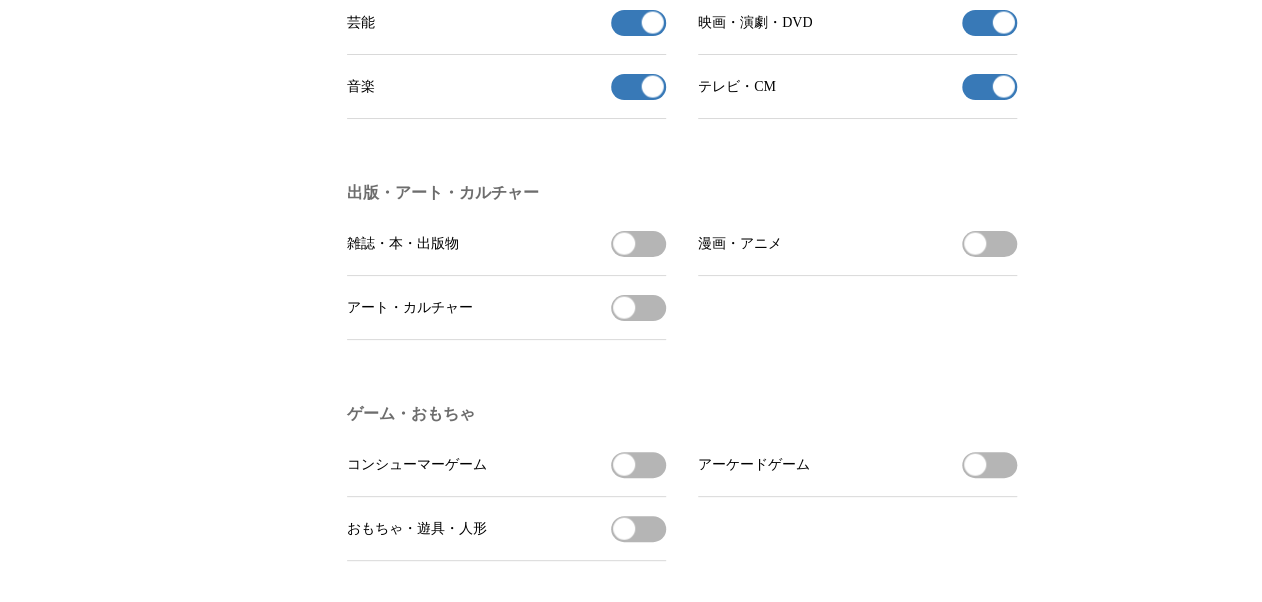 scroll, scrollTop: 1680, scrollLeft: 0, axis: vertical 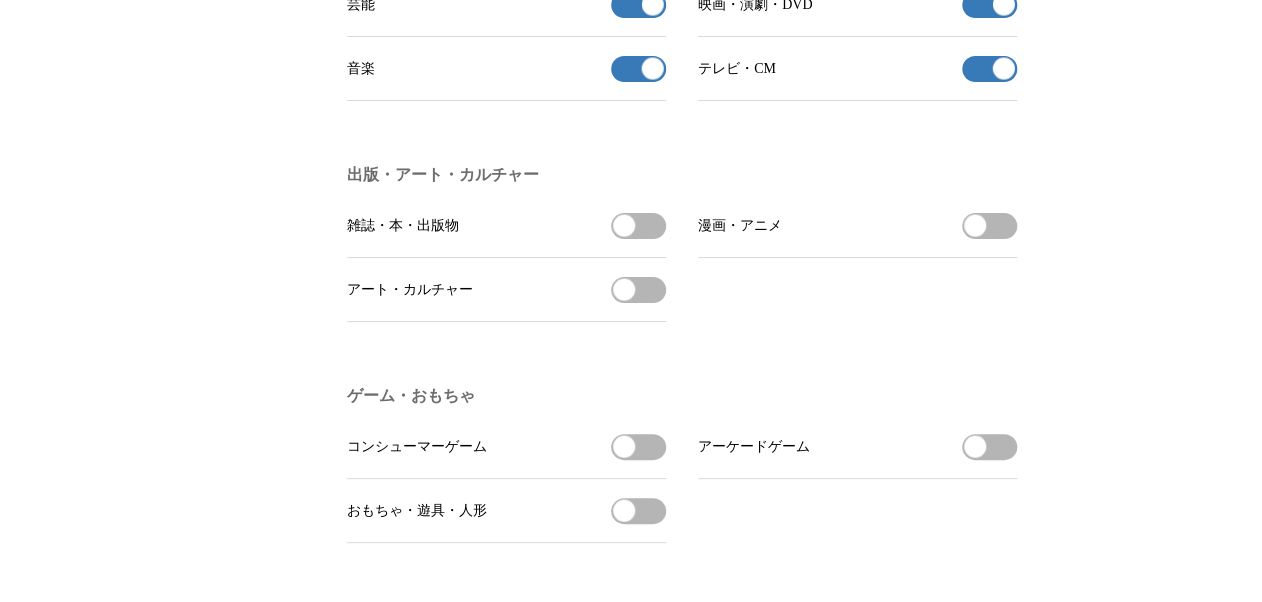 click on "漫画・アニメを受信する" at bounding box center (989, 226) 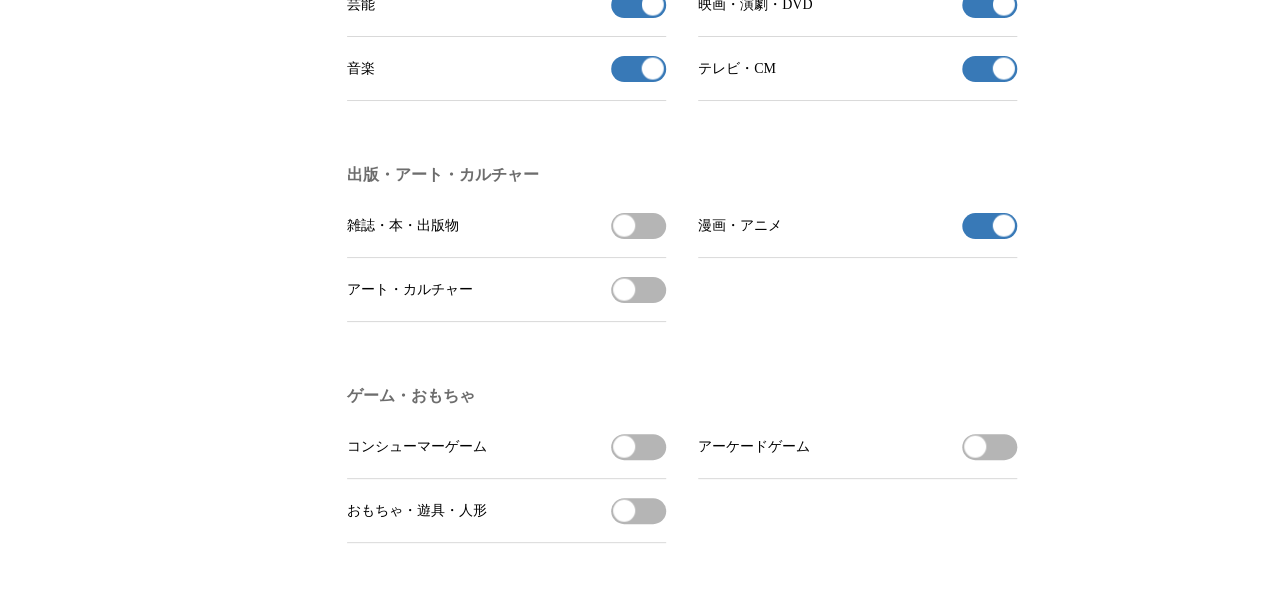 click on "雑誌・本・出版物を受信する" at bounding box center (638, 226) 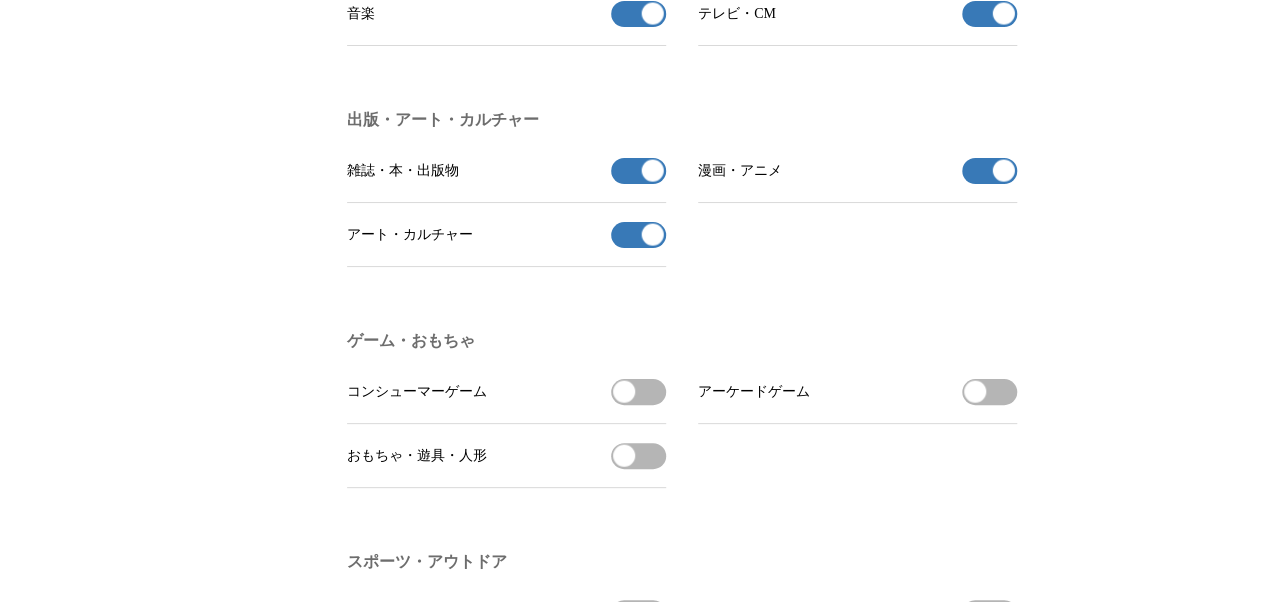 scroll, scrollTop: 1840, scrollLeft: 0, axis: vertical 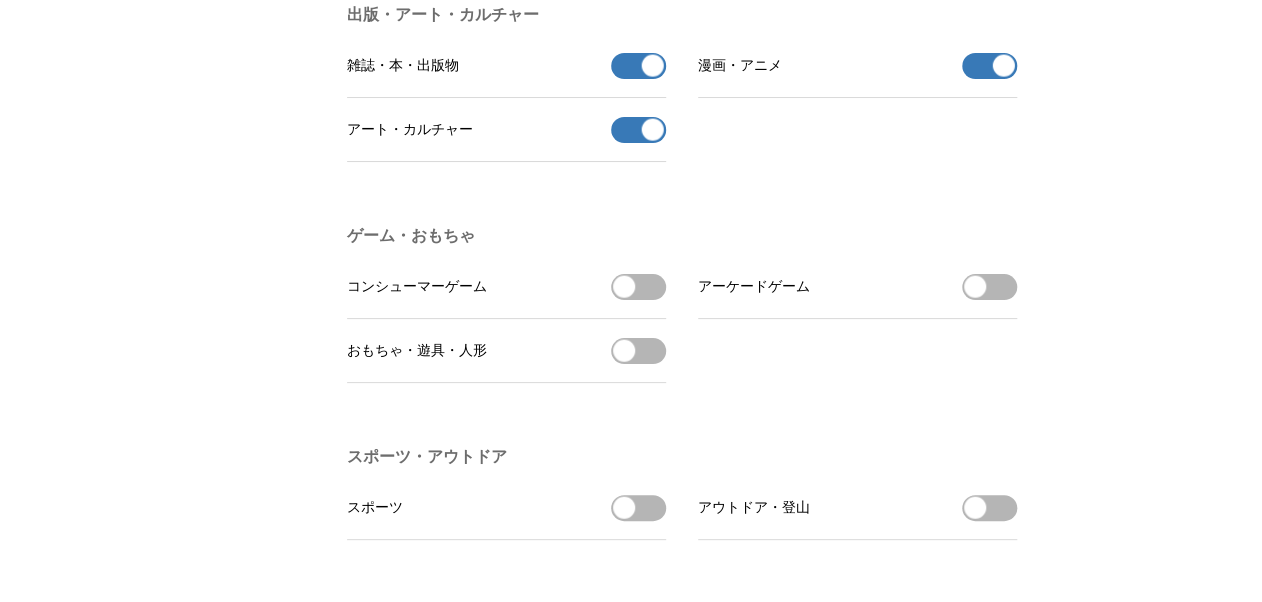 click on "コンシューマーゲームを受信する" at bounding box center [638, 287] 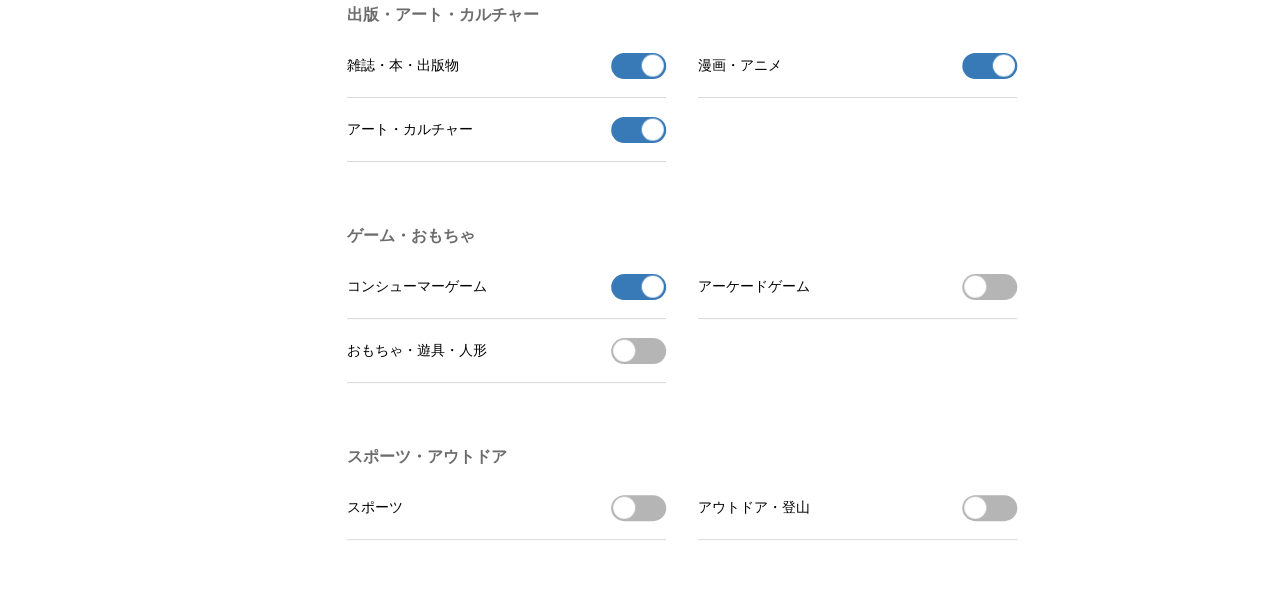 drag, startPoint x: 1004, startPoint y: 315, endPoint x: 978, endPoint y: 317, distance: 26.076809 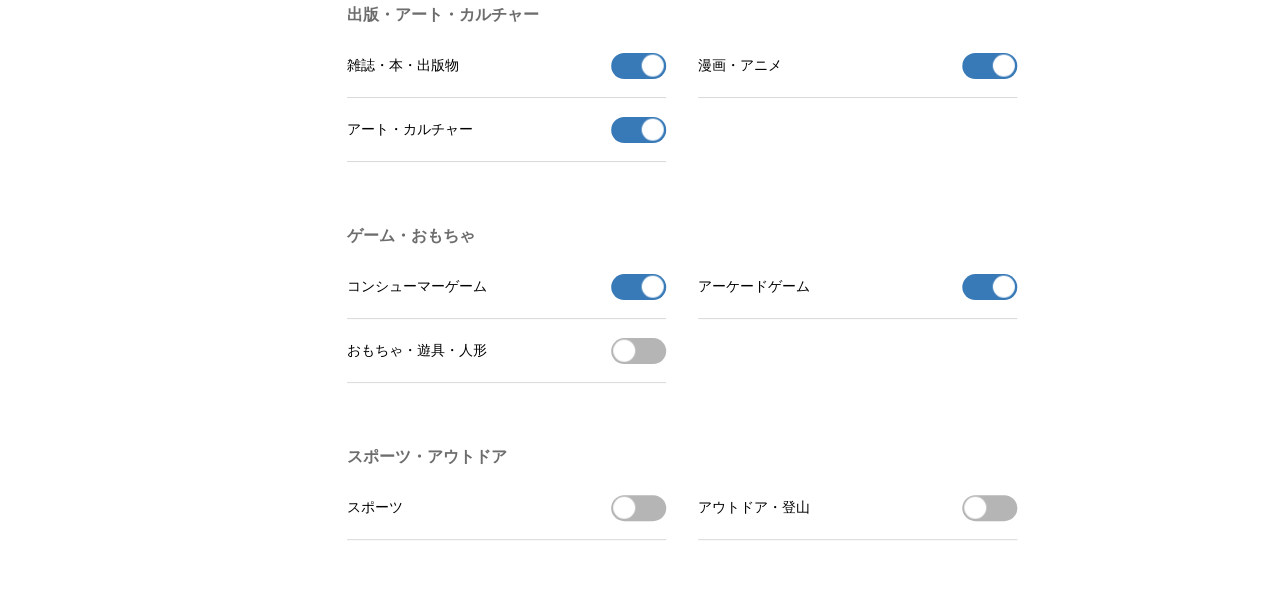 click on "おもちゃ・遊具・人形を受信する" at bounding box center (638, 351) 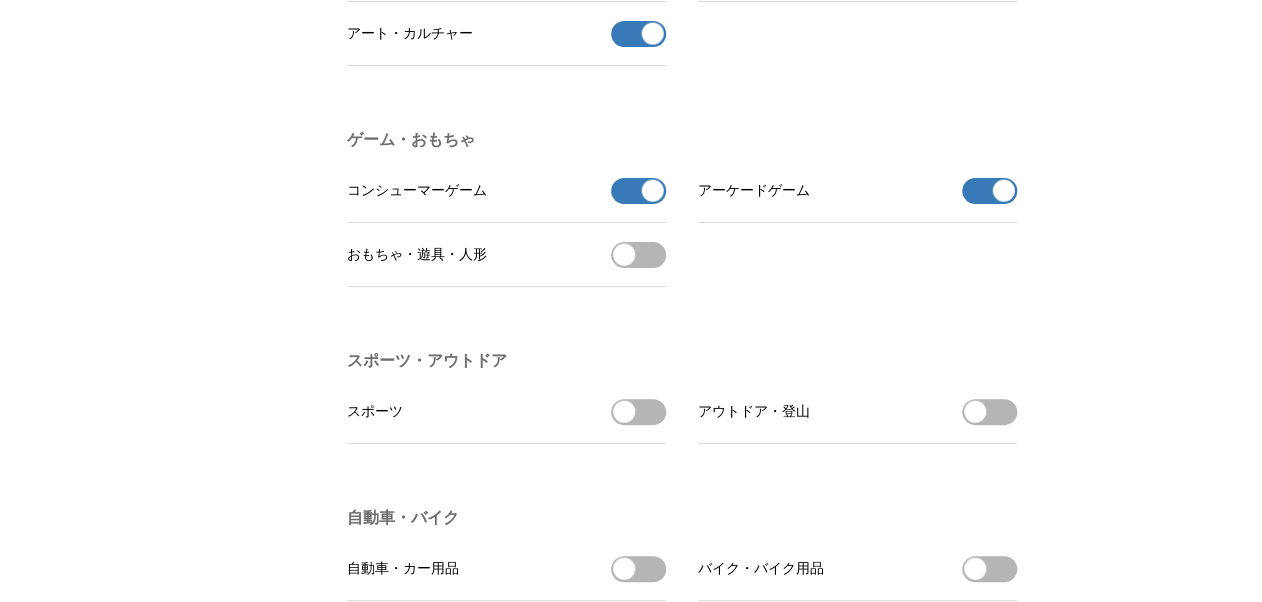 scroll, scrollTop: 2080, scrollLeft: 0, axis: vertical 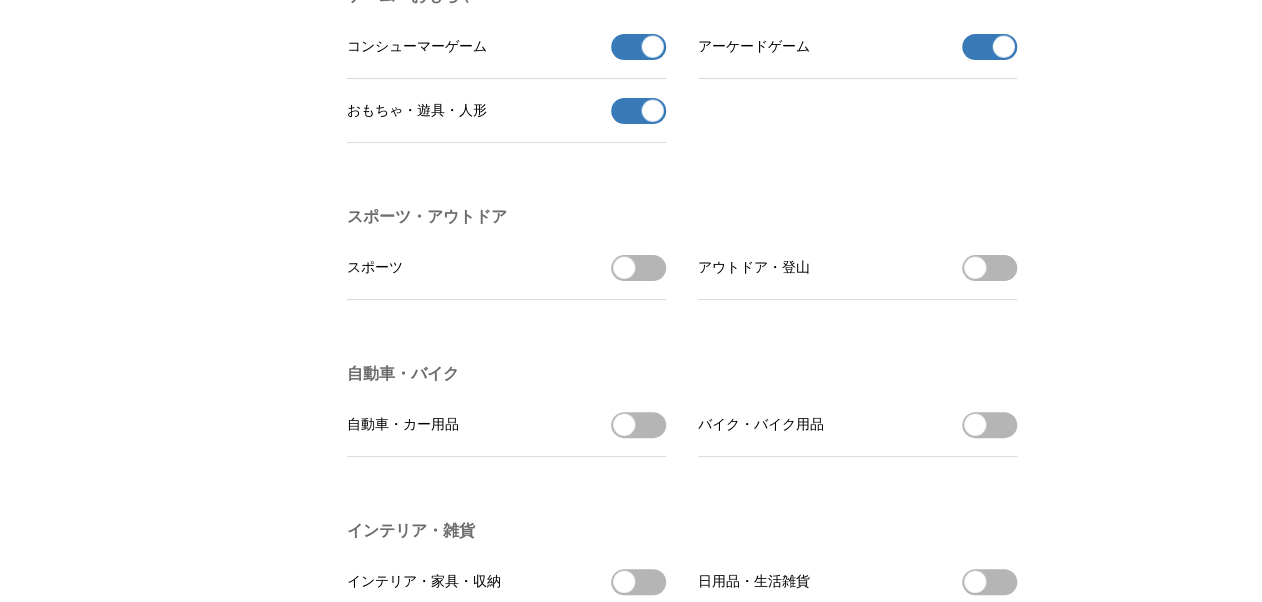 click on "スポーツを受信する" at bounding box center (638, 268) 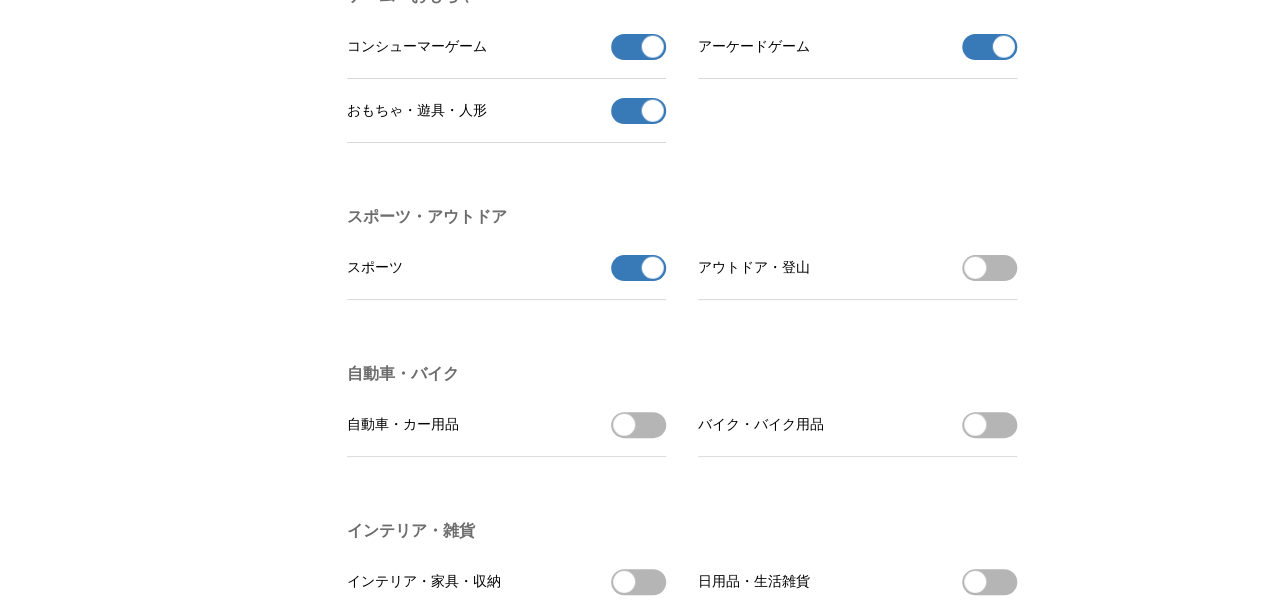 click on "アウトドア・登山を受信する" at bounding box center (989, 268) 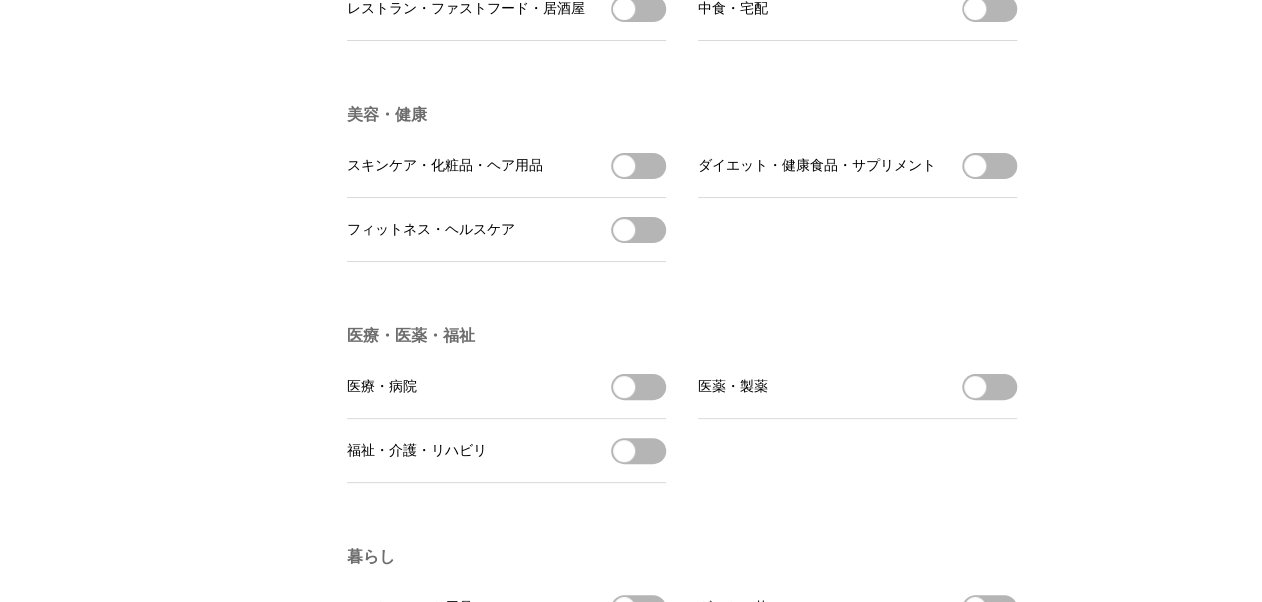 scroll, scrollTop: 3280, scrollLeft: 0, axis: vertical 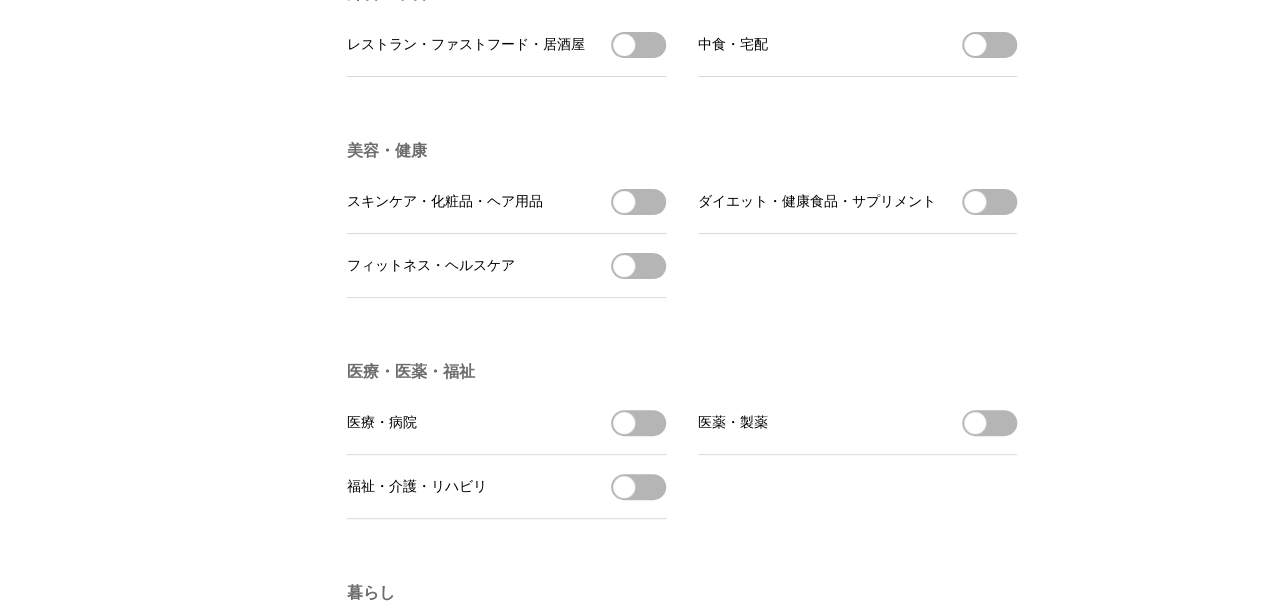 click on "医療・病院を受信する" at bounding box center [638, 423] 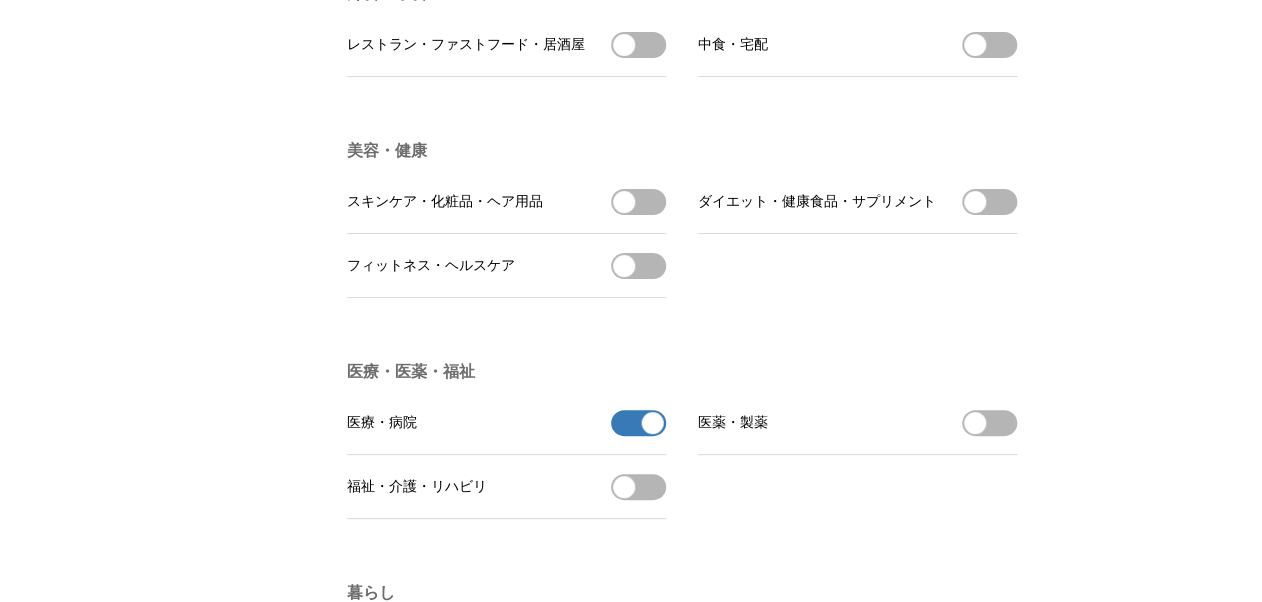click on "福祉・介護・リハビリを受信する" at bounding box center (638, 487) 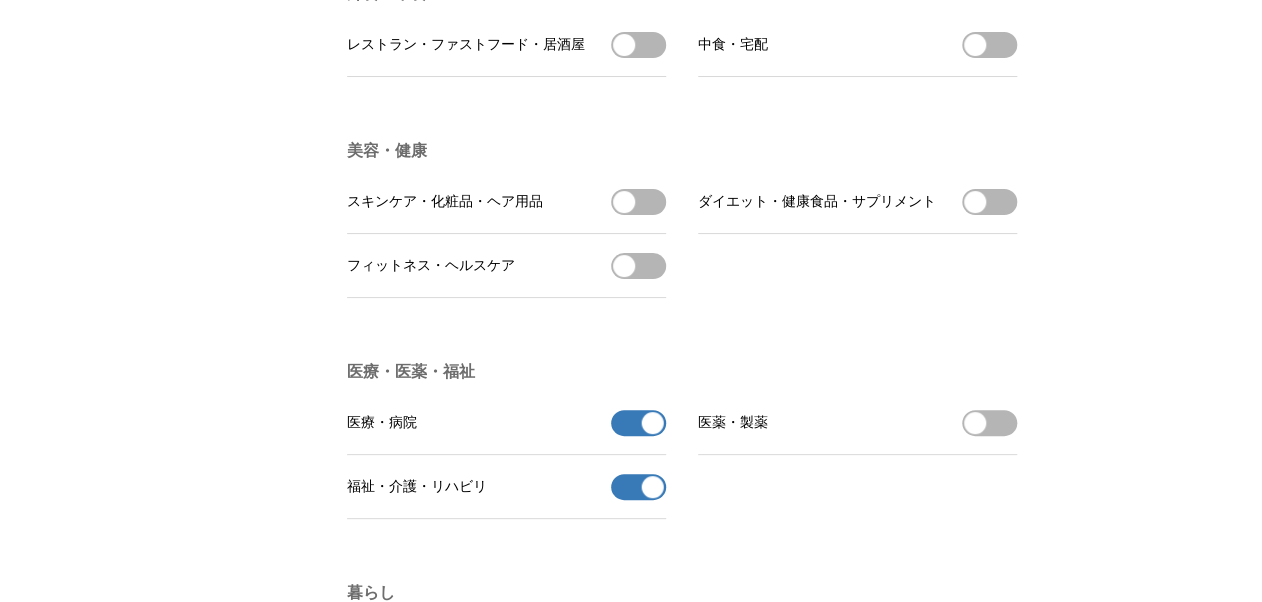 click on "医薬・製薬を受信する" at bounding box center [989, 423] 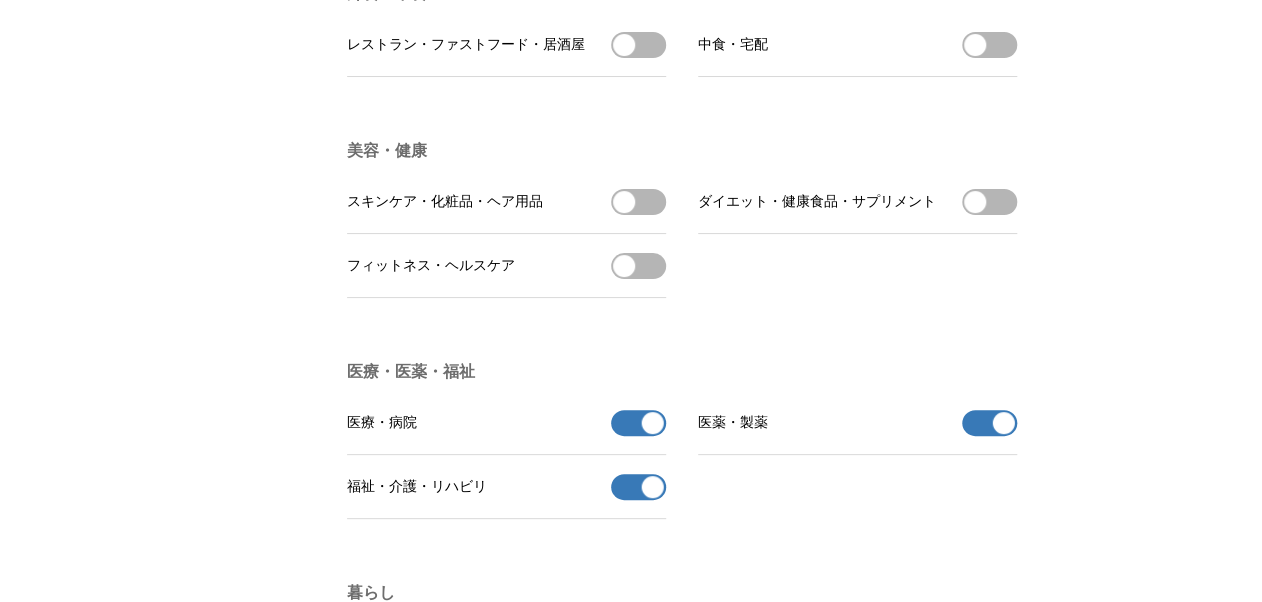 click on "フィットネス・ヘルスケアを受信する" at bounding box center [638, 266] 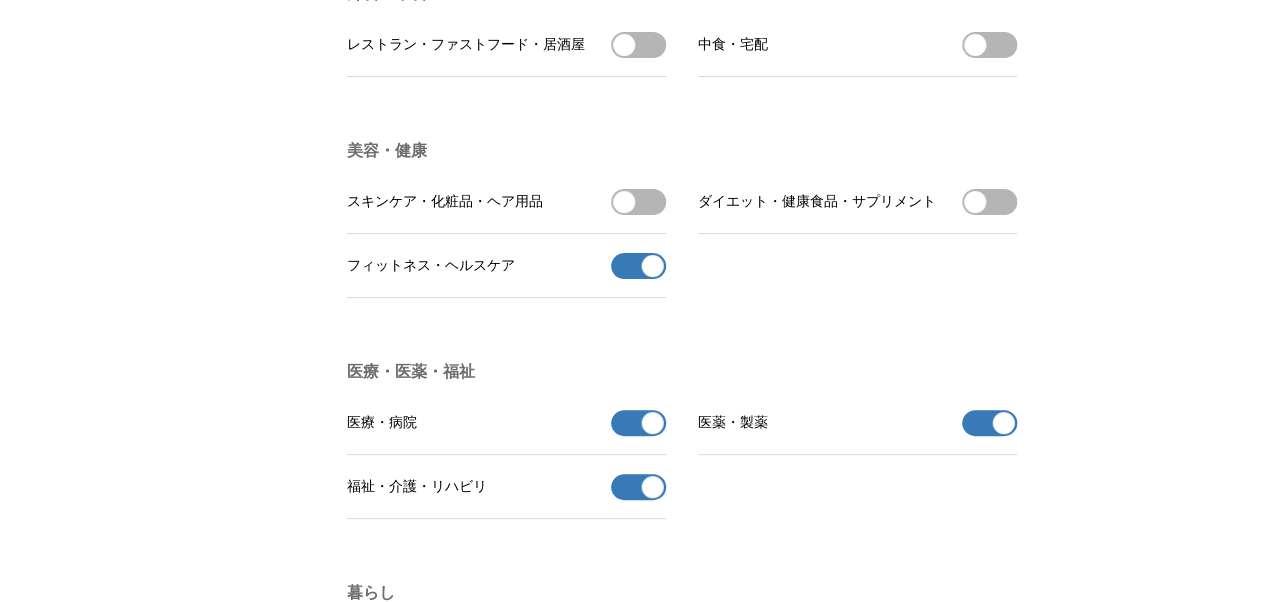 click on "ダイエット・健康食品・サプリメントを受信する" at bounding box center [989, 202] 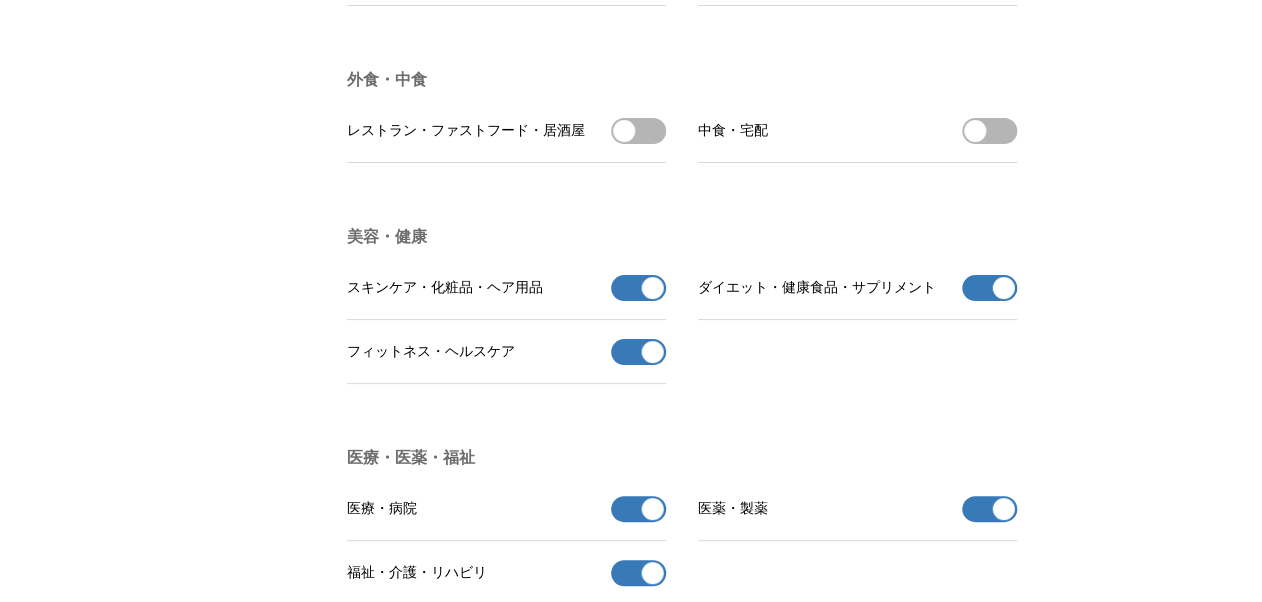 scroll, scrollTop: 2960, scrollLeft: 0, axis: vertical 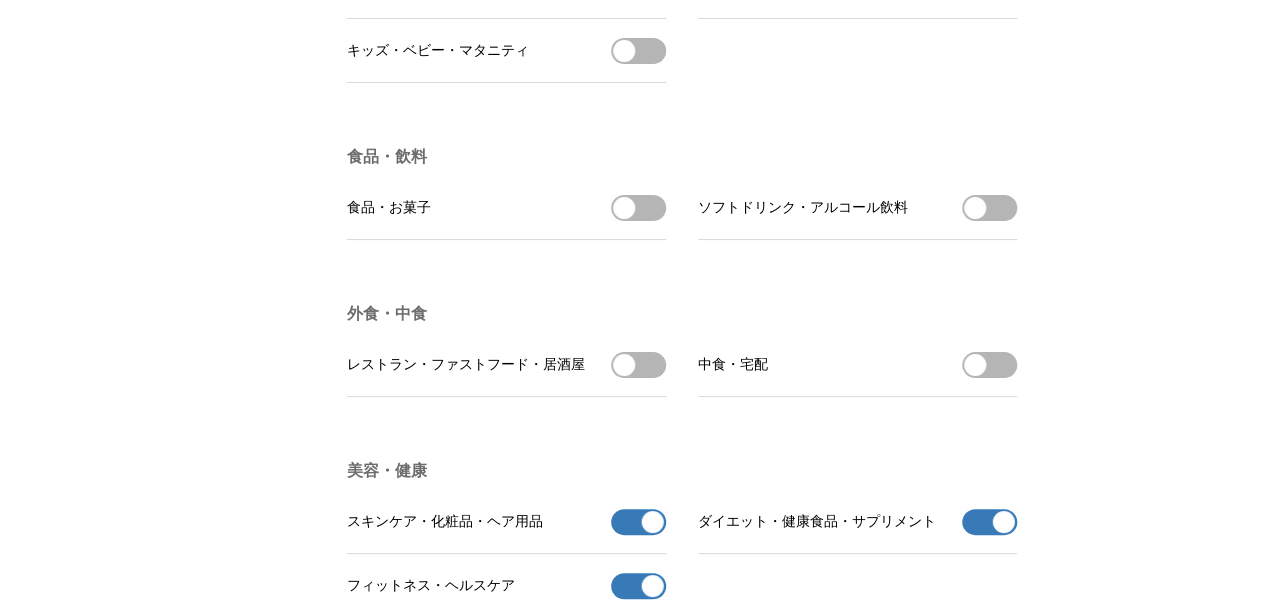click on "食品・お菓子を受信する" at bounding box center (638, 208) 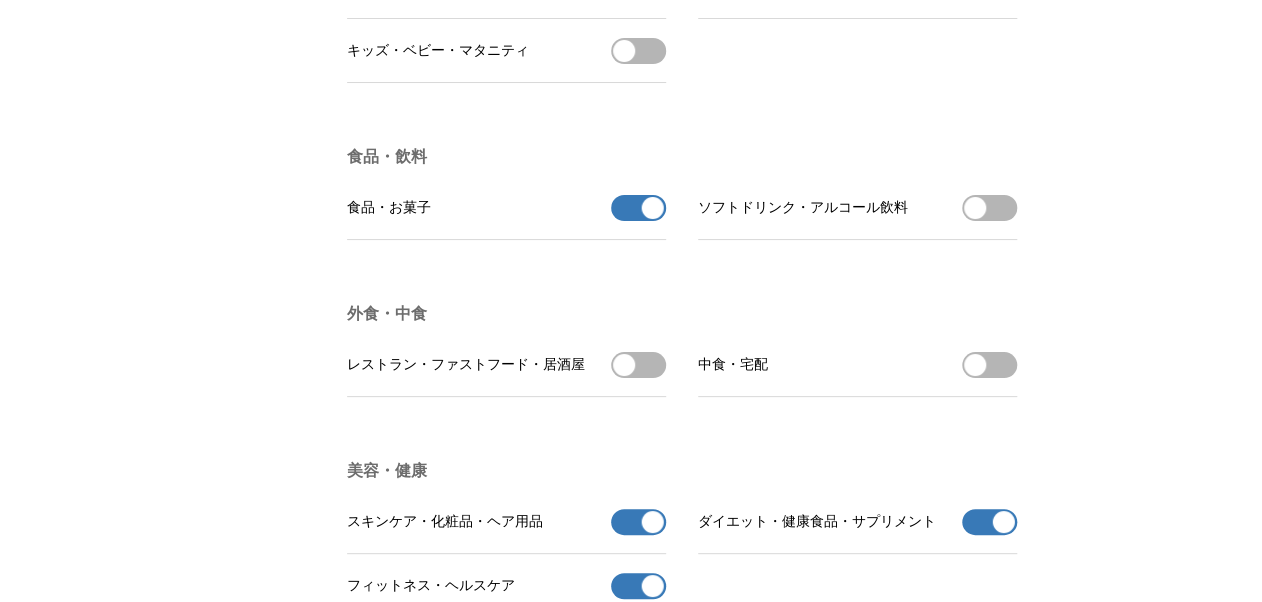 click on "レストラン・ファストフード・居酒屋を受信する" at bounding box center [638, 365] 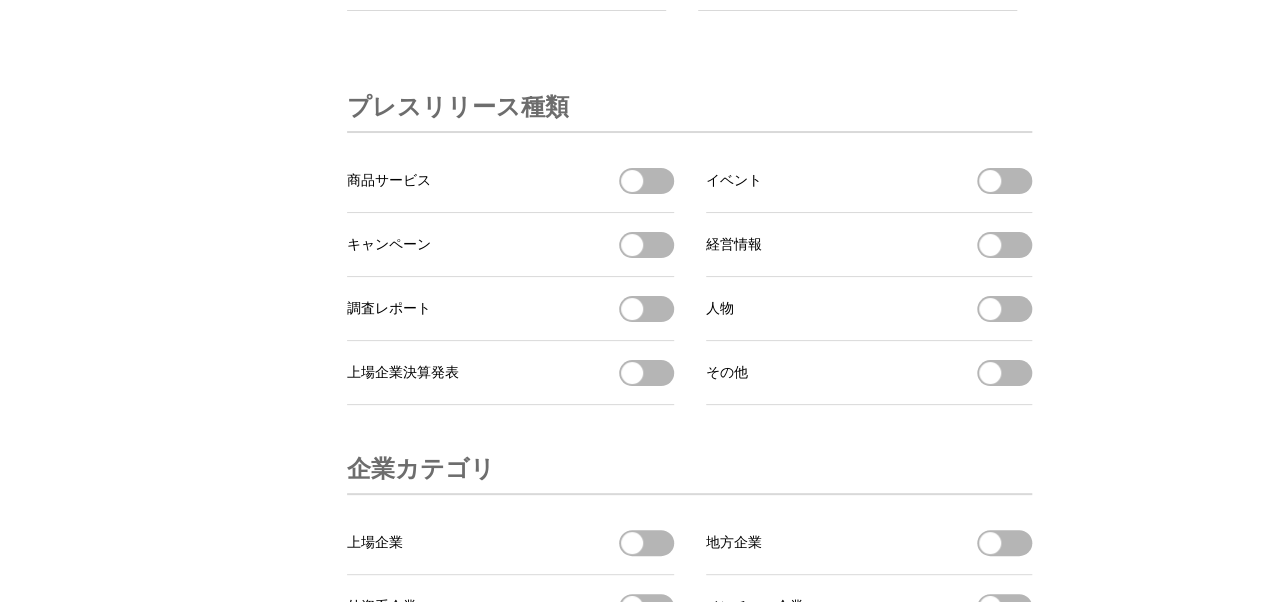 scroll, scrollTop: 6320, scrollLeft: 0, axis: vertical 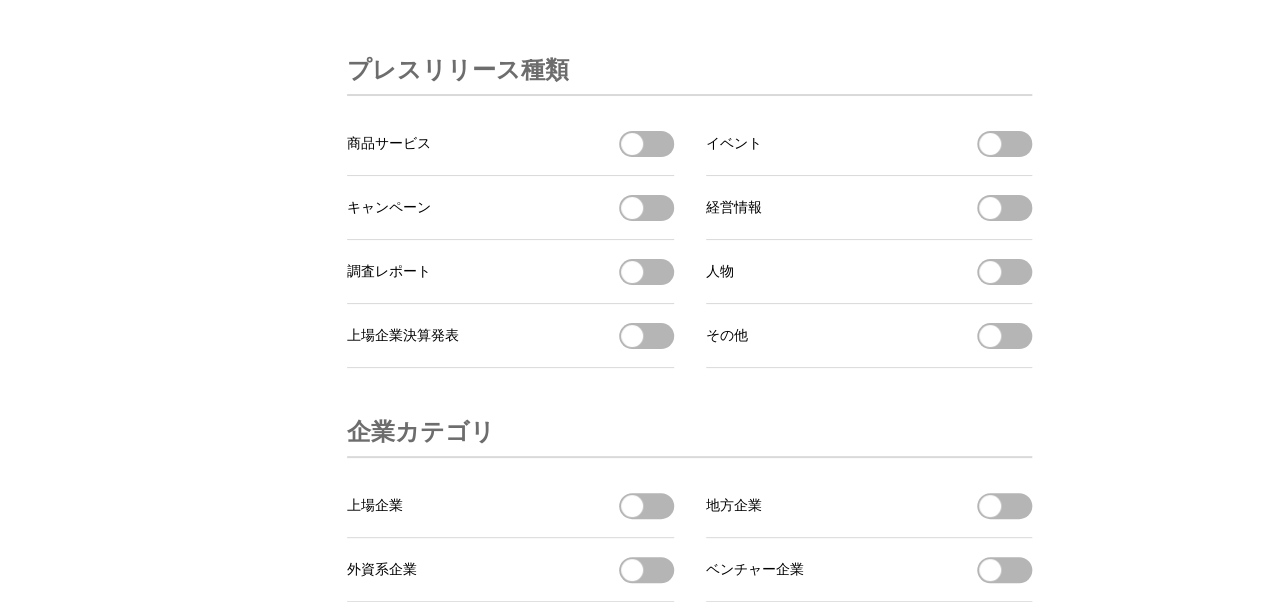 click on "イベントを受信する" at bounding box center [1004, 144] 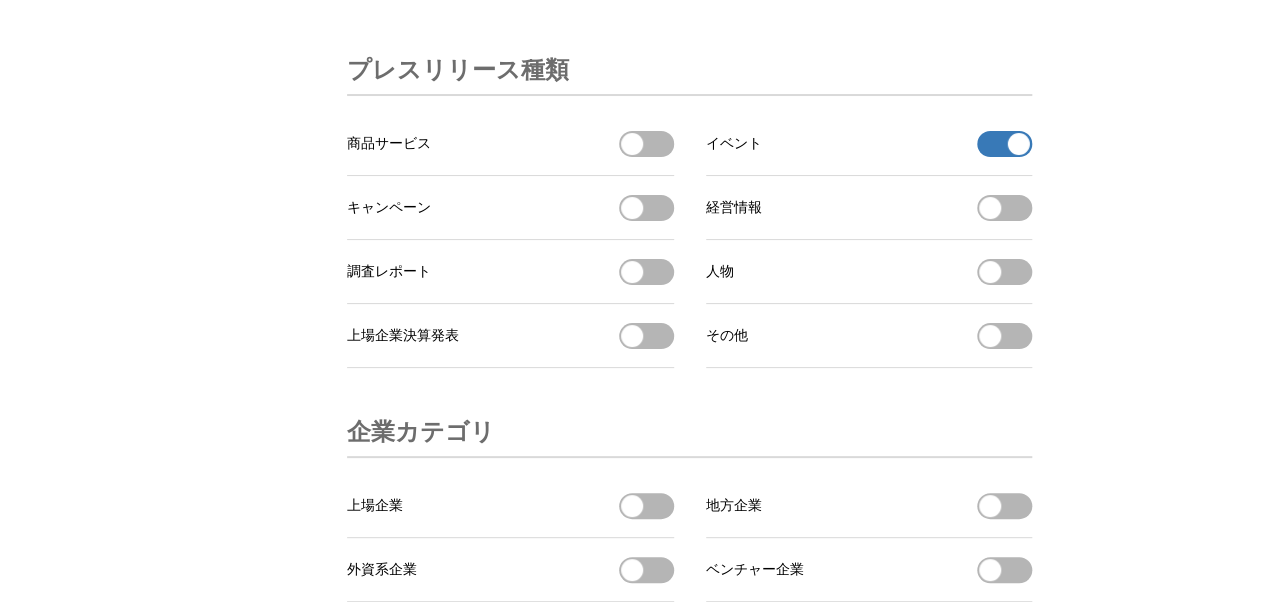 click on "商品サービスを受信する" at bounding box center [646, 144] 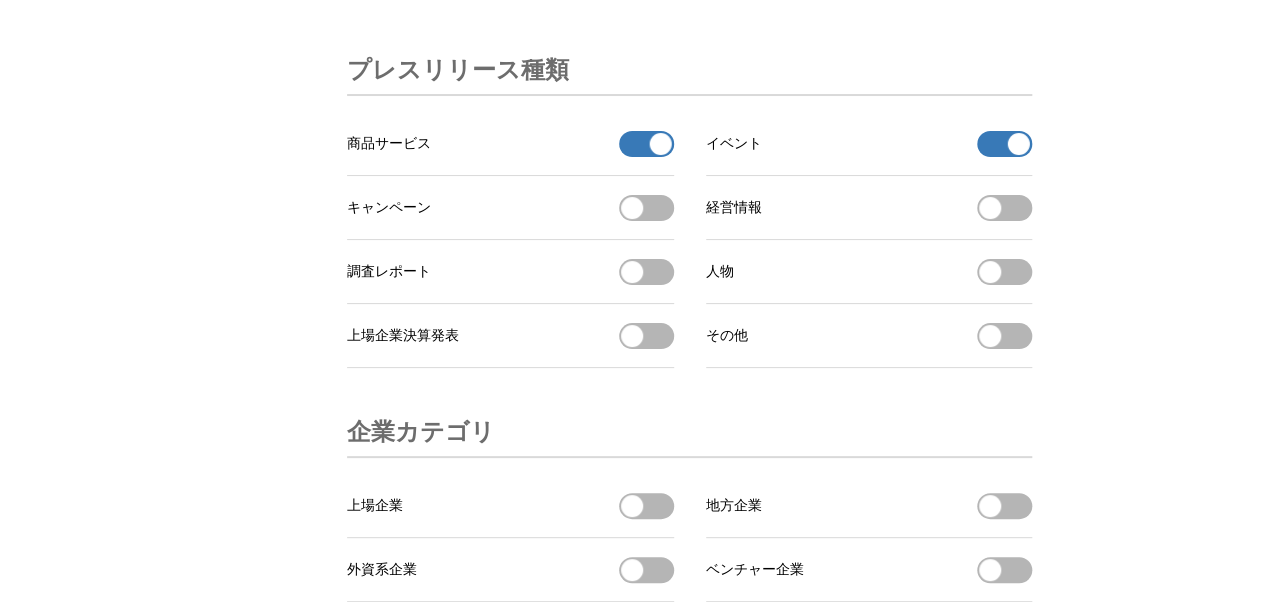 scroll, scrollTop: 6720, scrollLeft: 0, axis: vertical 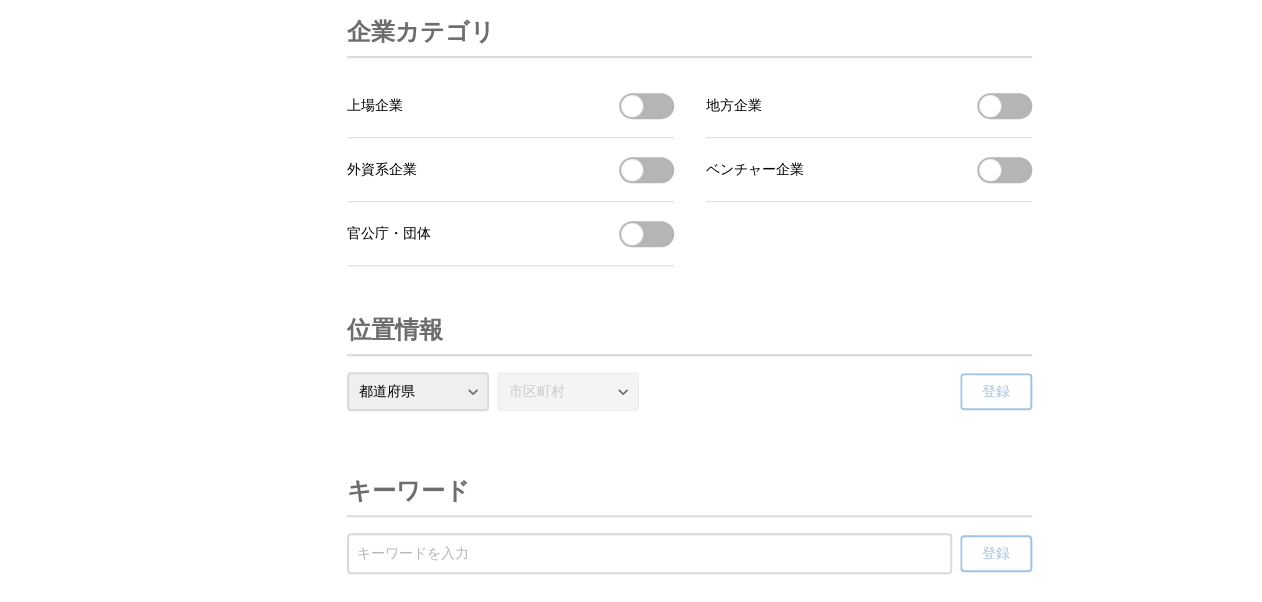 click on "官公庁・団体を受信する" at bounding box center [646, 234] 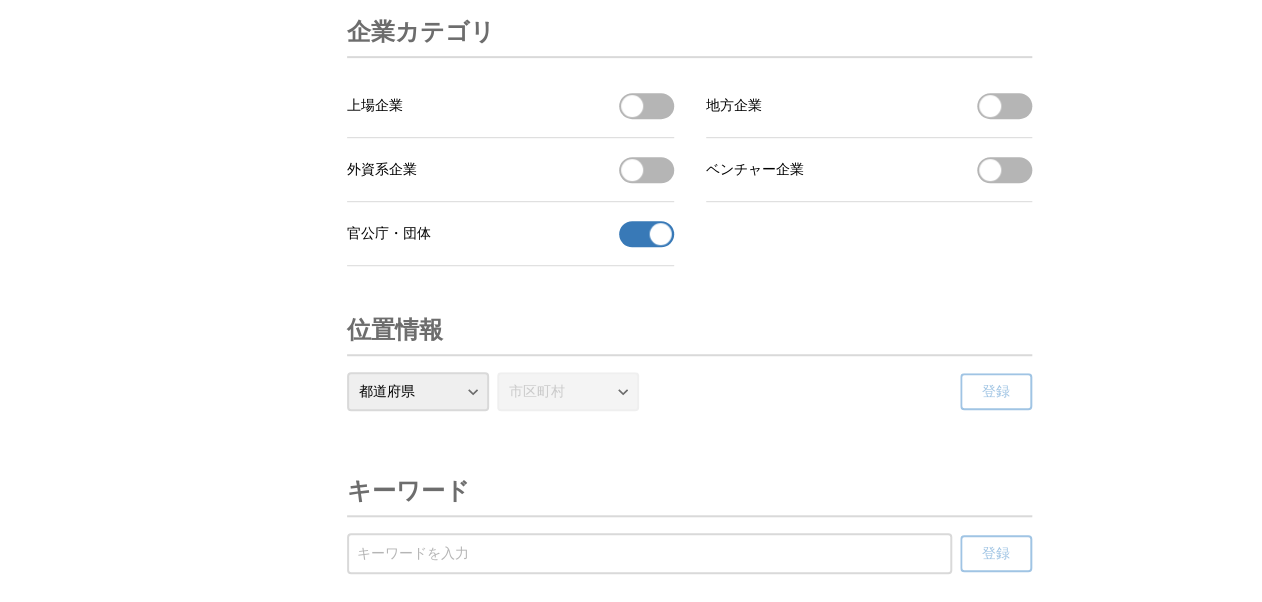click on "上場企業を受信する" at bounding box center [646, 106] 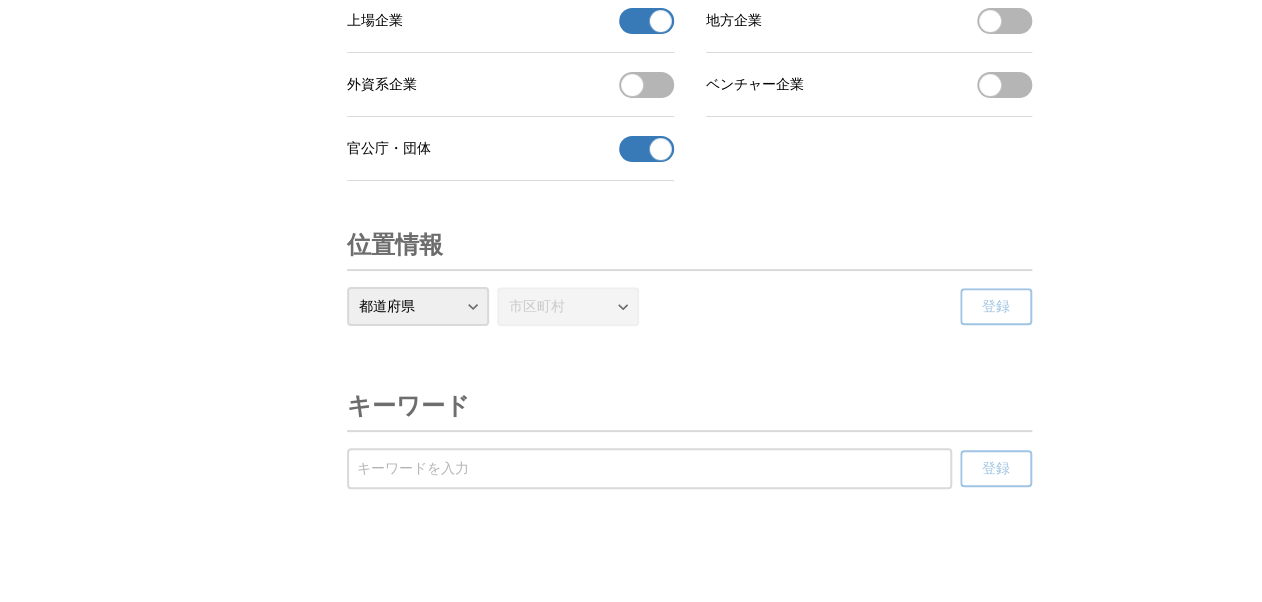 scroll, scrollTop: 6946, scrollLeft: 0, axis: vertical 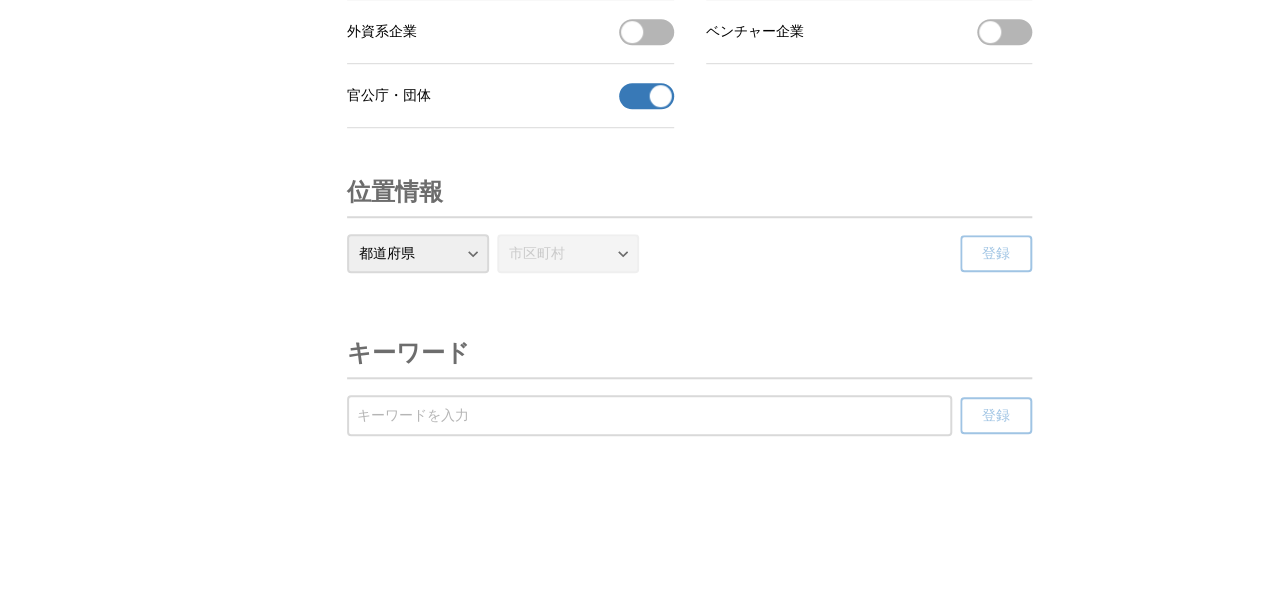 click on "都道府県 北海道 青森県 岩手県 宮城県 秋田県 山形県 福島県 茨城県 栃木県 群馬県 埼玉県 千葉県 東京都 神奈川県 新潟県 富山県 石川県 福井県 山梨県 長野県 岐阜県 静岡県 愛知県 三重県 滋賀県 京都府 大阪府 兵庫県 奈良県 和歌山県 鳥取県 島根県 岡山県 広島県 山口県 徳島県 香川県 愛媛県 高知県 福岡県 佐賀県 長崎県 熊本県 大分県 宮崎県 鹿児島県 沖縄県" at bounding box center (418, 253) 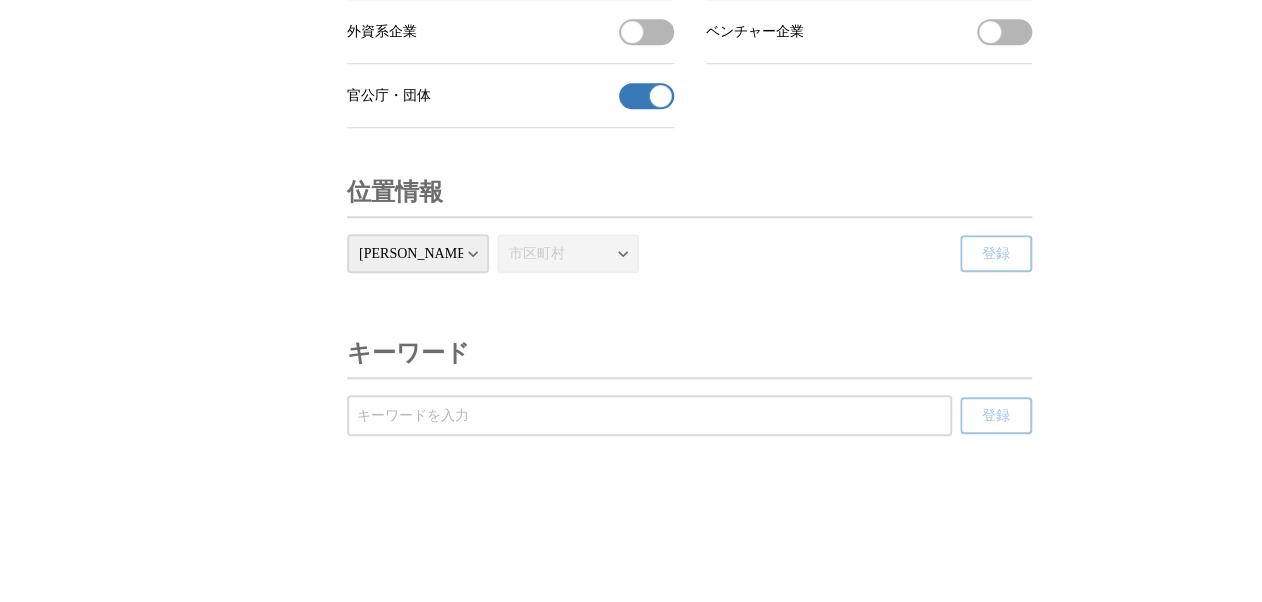 click on "都道府県 北海道 青森県 岩手県 宮城県 秋田県 山形県 福島県 茨城県 栃木県 群馬県 埼玉県 千葉県 東京都 神奈川県 新潟県 富山県 石川県 福井県 山梨県 長野県 岐阜県 静岡県 愛知県 三重県 滋賀県 京都府 大阪府 兵庫県 奈良県 和歌山県 鳥取県 島根県 岡山県 広島県 山口県 徳島県 香川県 愛媛県 高知県 福岡県 佐賀県 長崎県 熊本県 大分県 宮崎県 鹿児島県 沖縄県" at bounding box center [418, 253] 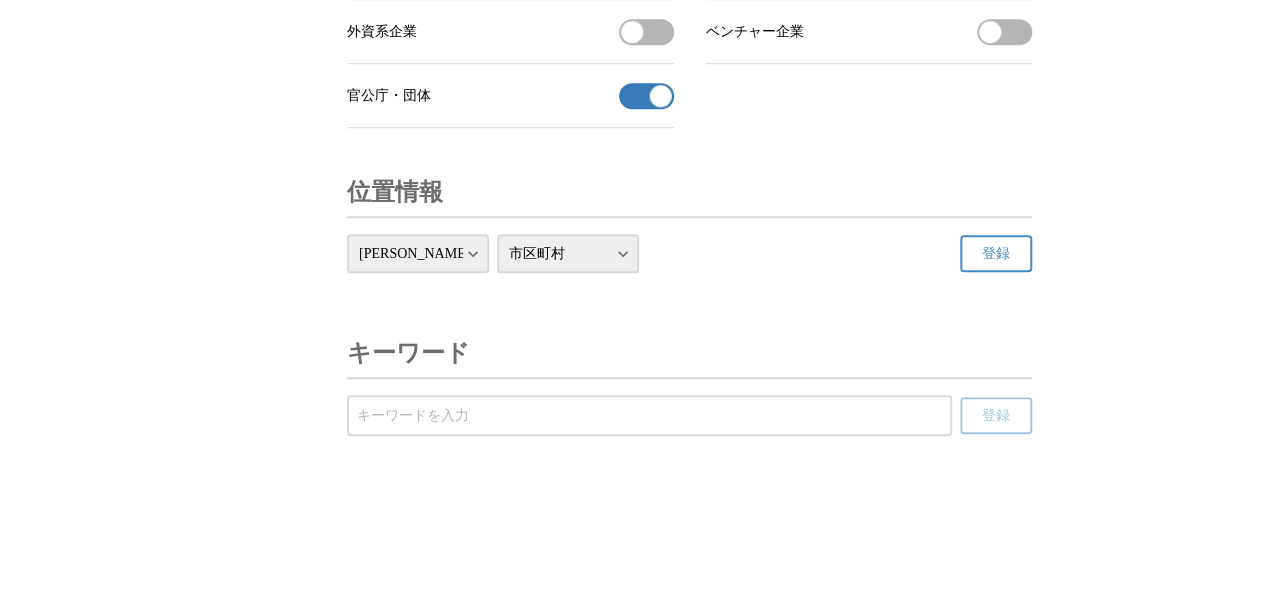 click on "市区町村 千代田区 中央区 港区 新宿区 文京区 台東区 墨田区 江東区 品川区 目黒区 大田区 世田谷区 渋谷区 中野区 杉並区 豊島区 北区 荒川区 板橋区 練馬区 足立区 葛飾区 江戸川区 八王子市 立川市 武蔵野市 三鷹市 青梅市 府中市 昭島市 調布市 町田市 小金井市 小平市 日野市 東村山市 国分寺市 国立市 福生市 狛江市 東大和市 清瀬市 東久留米市 武蔵村山市 多摩市 稲城市 羽村市 あきる野市 西東京市 瑞穂町 日の出町 檜原村 奥多摩町 大島町 利島村 新島村 神津島村 三宅村 御蔵島村 八丈町 青ヶ島村 小笠原村" at bounding box center (568, 253) 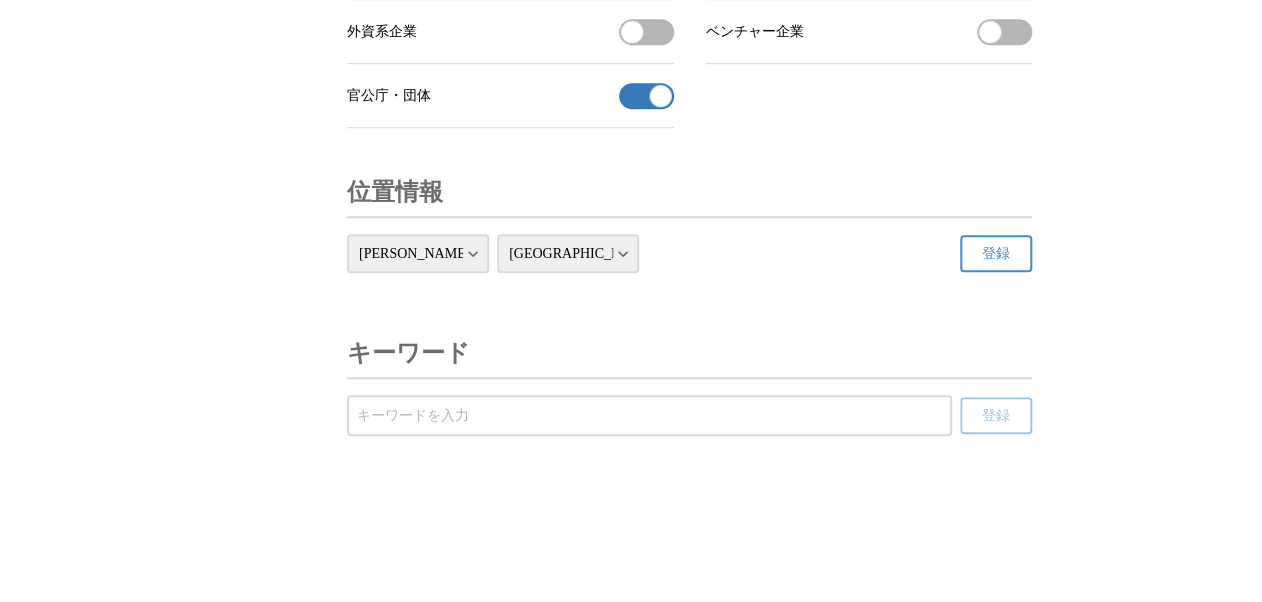 click on "市区町村 千代田区 中央区 港区 新宿区 文京区 台東区 墨田区 江東区 品川区 目黒区 大田区 世田谷区 渋谷区 中野区 杉並区 豊島区 北区 荒川区 板橋区 練馬区 足立区 葛飾区 江戸川区 八王子市 立川市 武蔵野市 三鷹市 青梅市 府中市 昭島市 調布市 町田市 小金井市 小平市 日野市 東村山市 国分寺市 国立市 福生市 狛江市 東大和市 清瀬市 東久留米市 武蔵村山市 多摩市 稲城市 羽村市 あきる野市 西東京市 瑞穂町 日の出町 檜原村 奥多摩町 大島町 利島村 新島村 神津島村 三宅村 御蔵島村 八丈町 青ヶ島村 小笠原村" at bounding box center (568, 253) 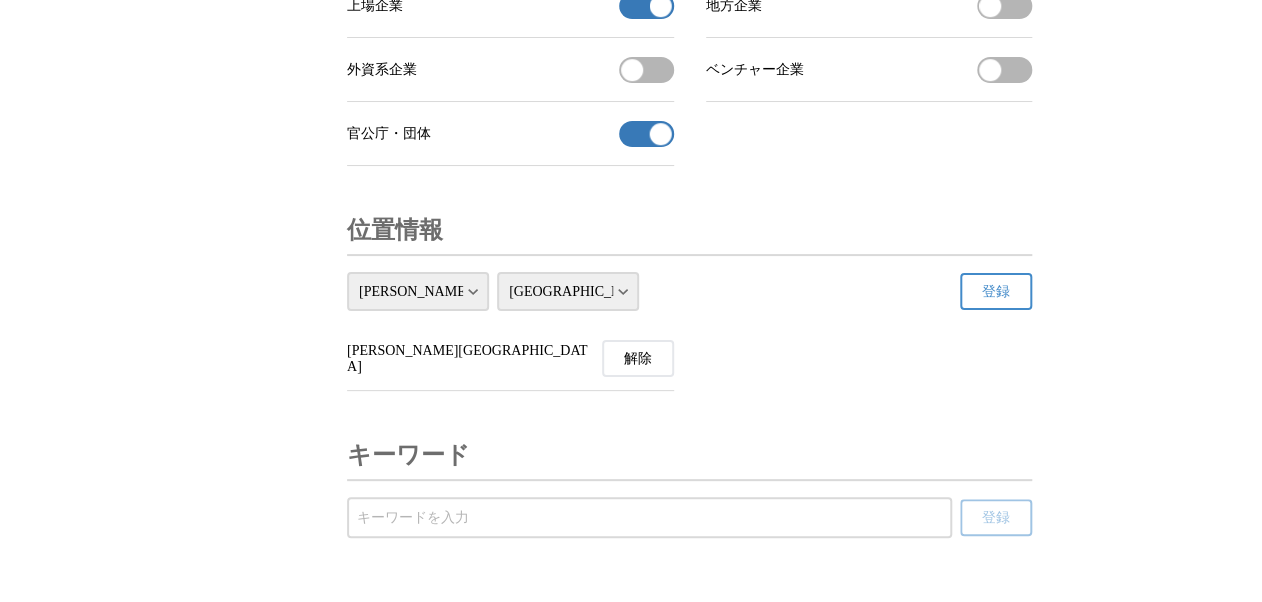 scroll, scrollTop: 7010, scrollLeft: 0, axis: vertical 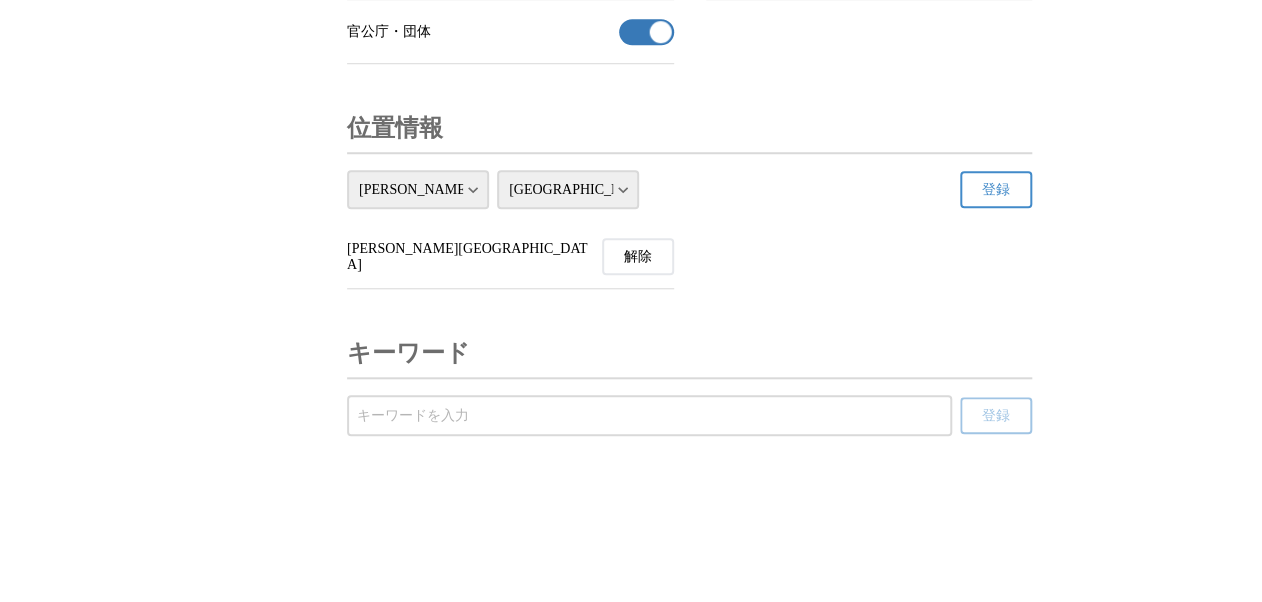 click on "登録" at bounding box center (996, 189) 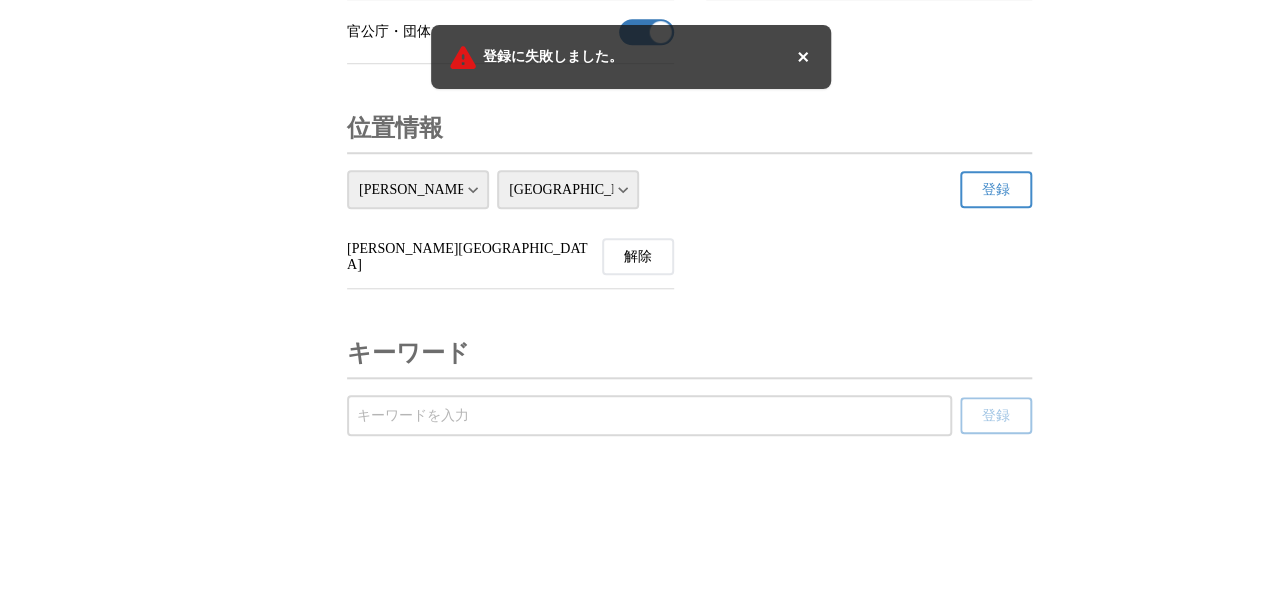 click on "ビジネスカテゴリ 参考企業の 表示 パソコン パソコン・周辺機器 パソコン・周辺機器を受信する パソコンソフトウェア パソコンソフトウェアを受信する プロバイダ・回線接続 プロバイダ・回線接続を受信する ネットサービス・アプリ ネットサービス ネットサービスを受信する スマートフォンアプリ スマートフォンアプリを受信する スマートフォンゲーム スマートフォンゲームを受信する デジタル製品・家電 モバイル端末 モバイル端末を受信する カメラ カメラを受信する AV機器 AV機器を受信する 調理・生活家電 調理・生活家電を受信する 健康・美容家電 健康・美容家電を受信する 企業向けシステム・通信・機器 サーバ・周辺機器 サーバ・周辺機器を受信する ネットワーク・ネットワーク機器 ネットワーク・ネットワーク機器を受信する 流通" at bounding box center [689, -3073] 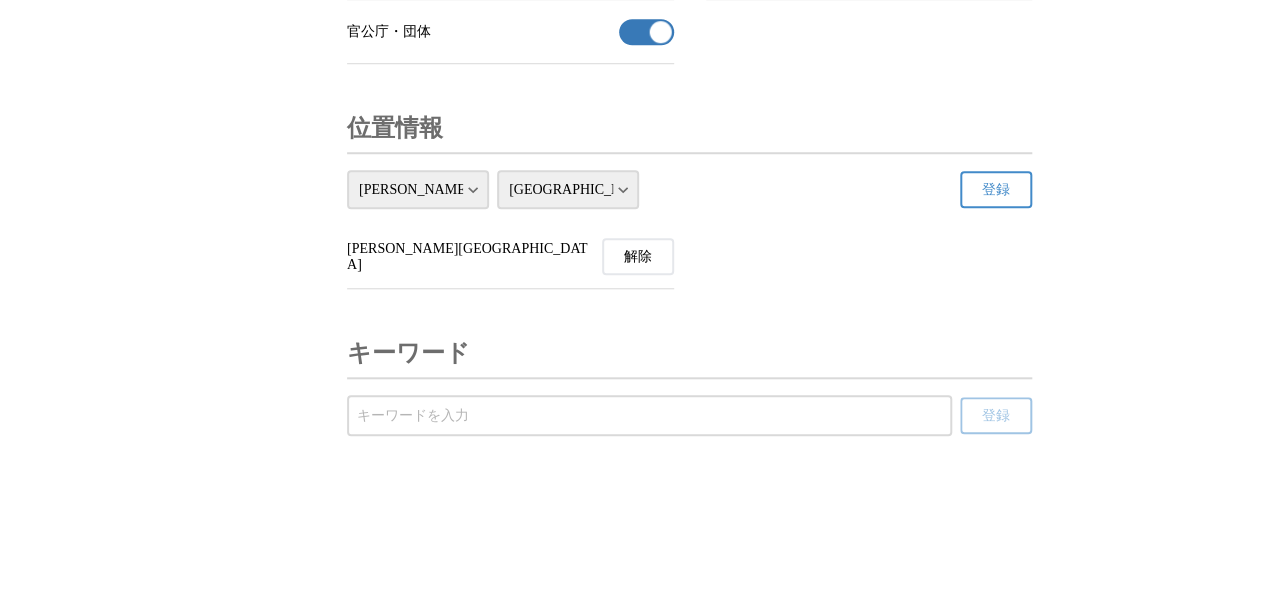 click at bounding box center [649, 416] 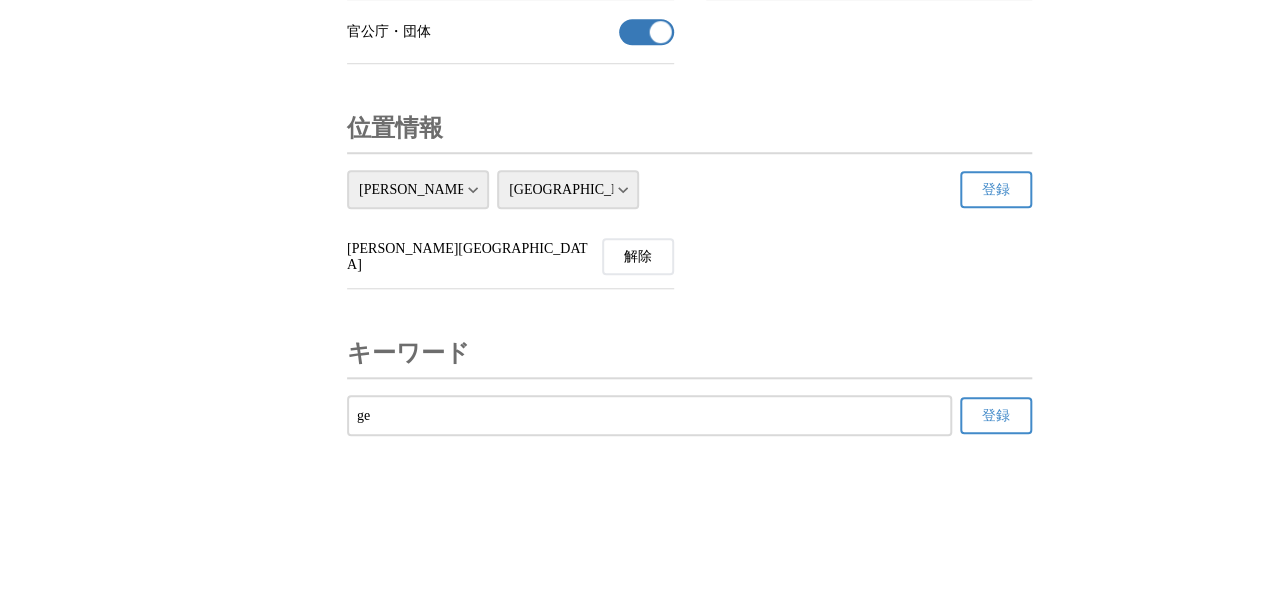 type on "g" 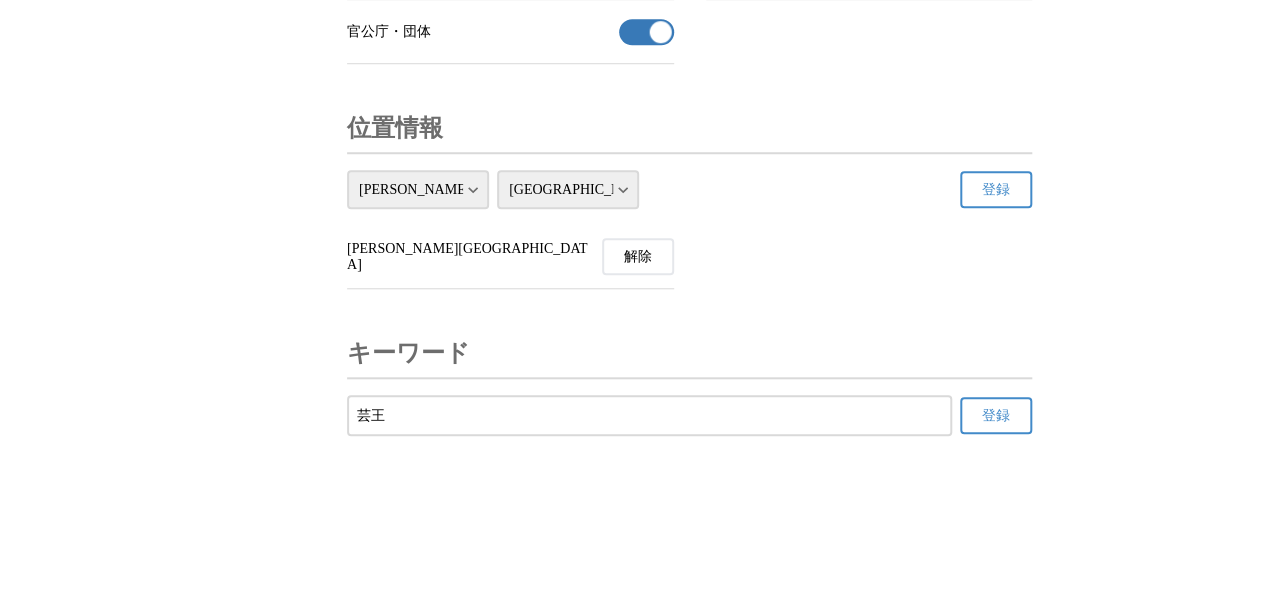 type on "芸" 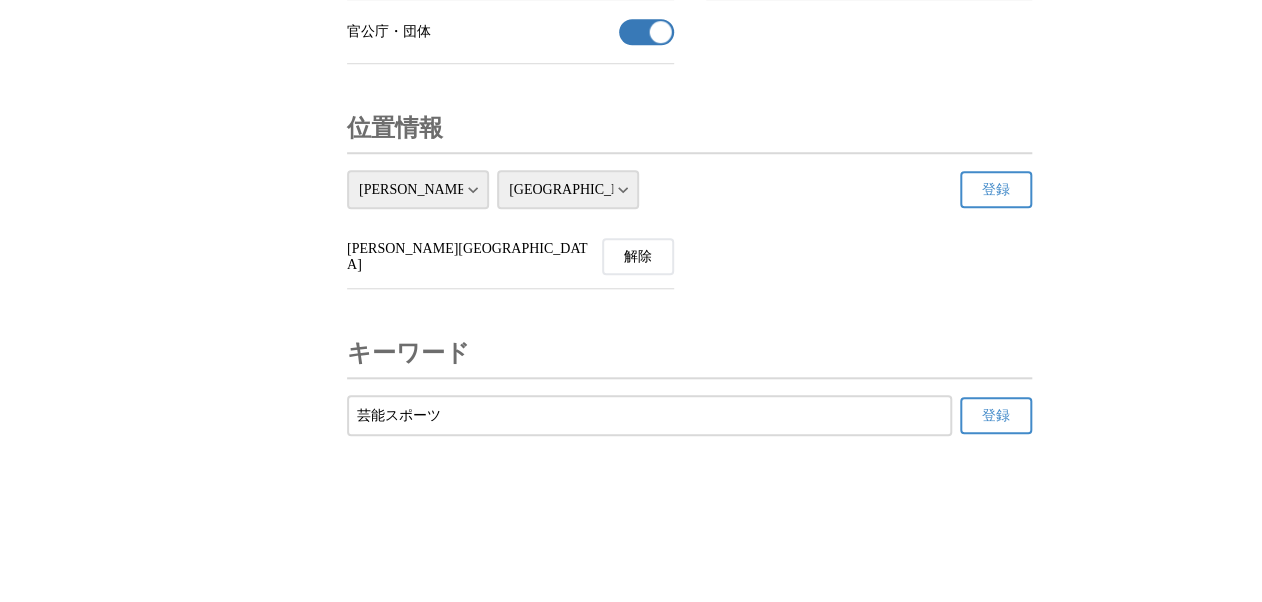 type on "芸能スポーツ" 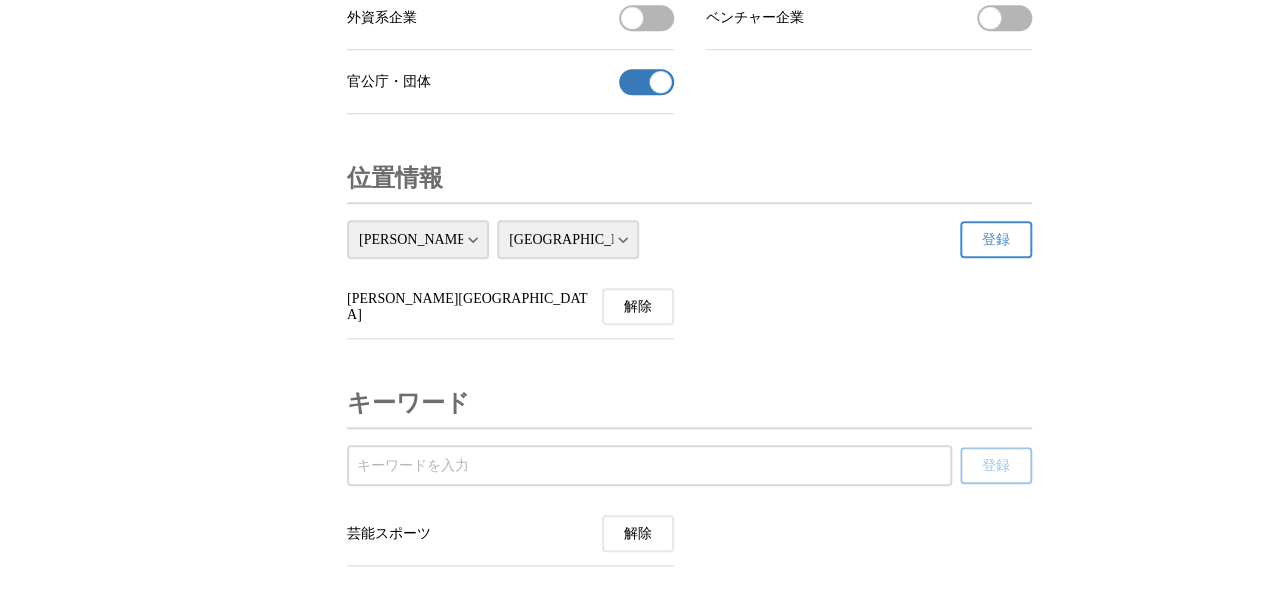 scroll, scrollTop: 7074, scrollLeft: 0, axis: vertical 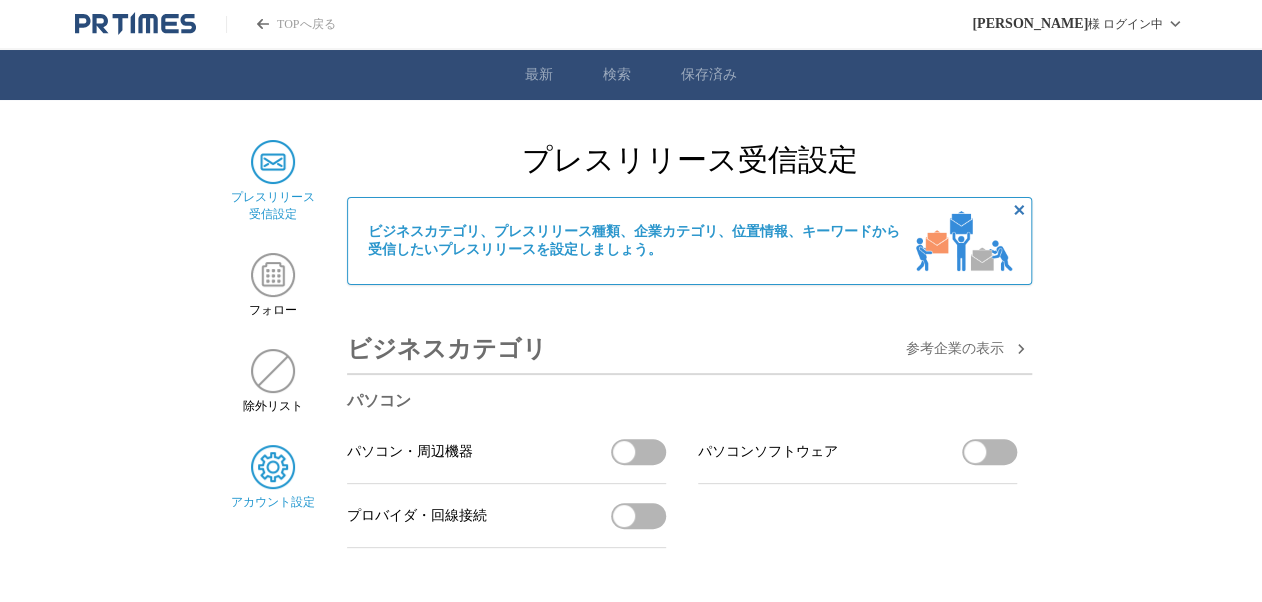 click on "アカウント設定" at bounding box center (272, 478) 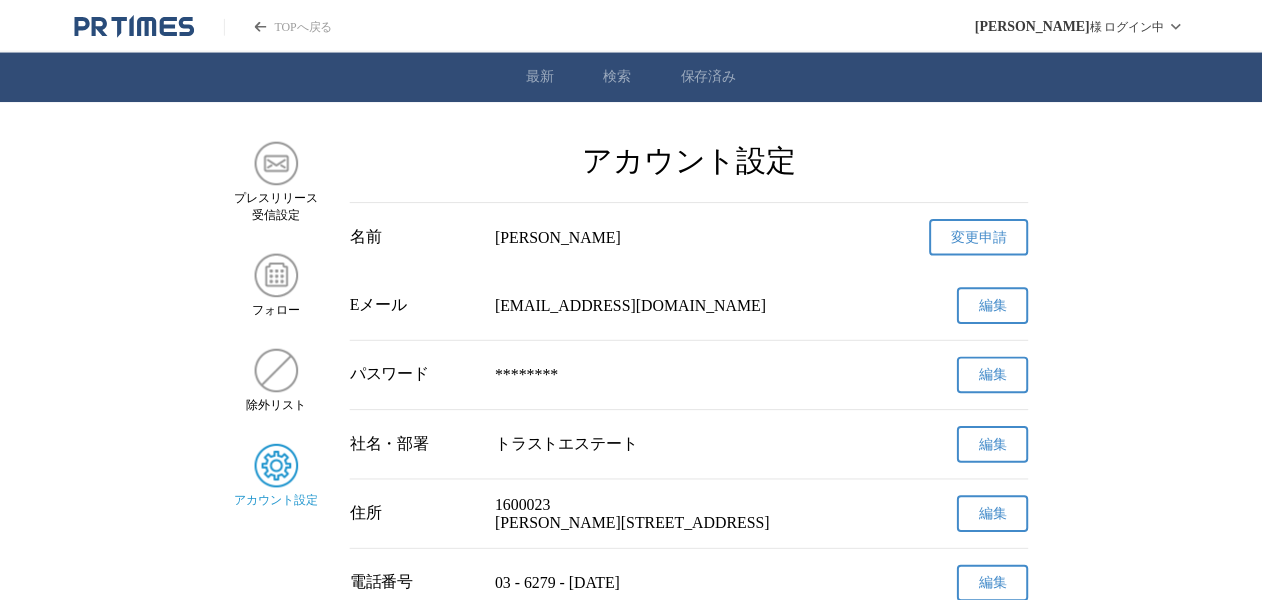 scroll, scrollTop: 0, scrollLeft: 0, axis: both 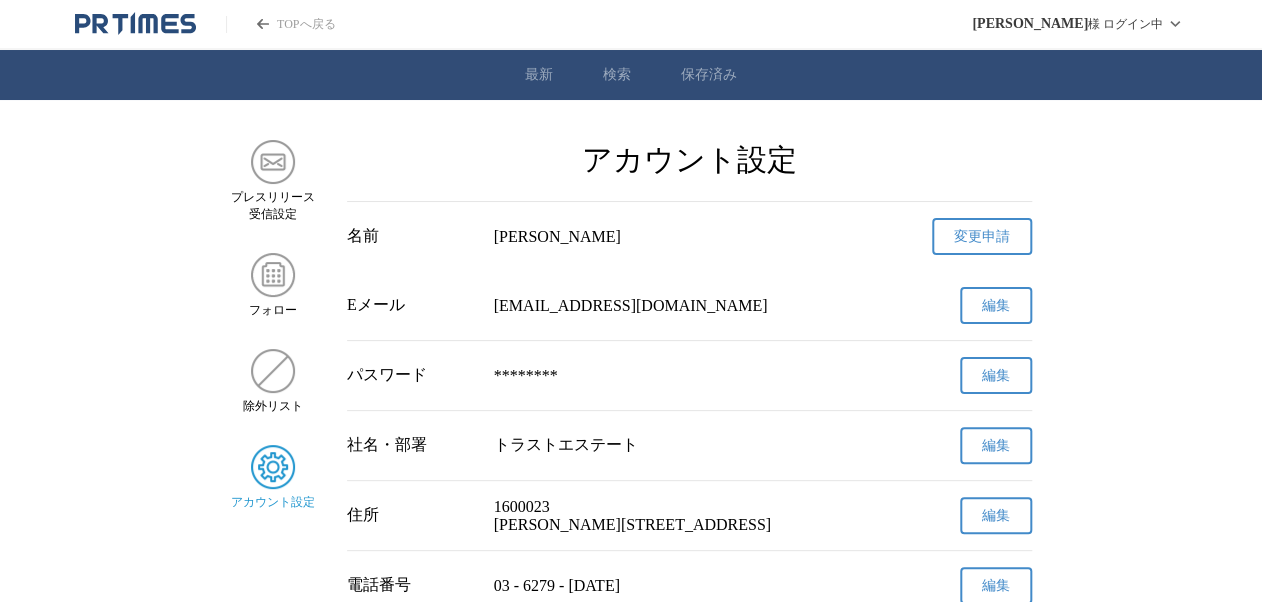 click on "TOPへ戻る" at bounding box center (280, 24) 